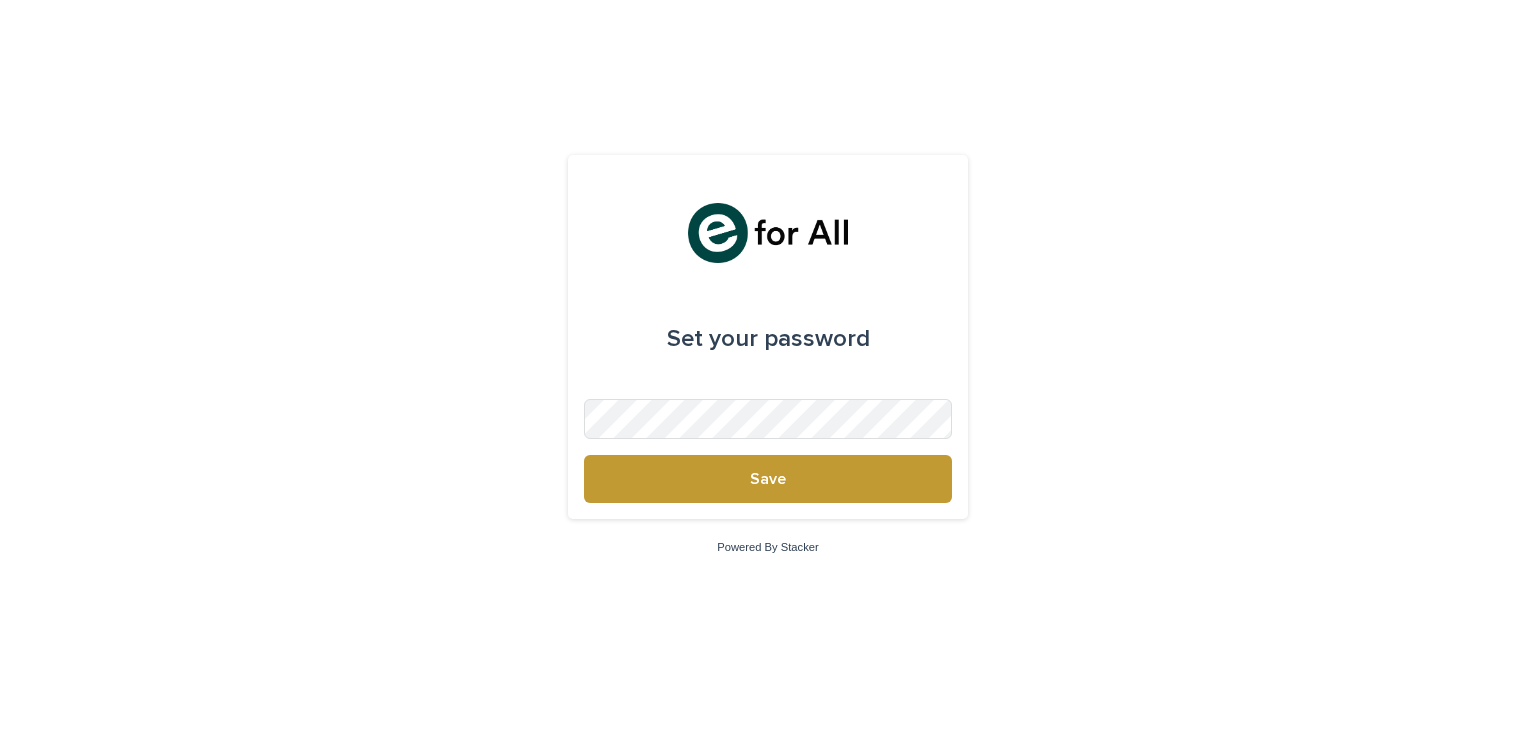 scroll, scrollTop: 0, scrollLeft: 0, axis: both 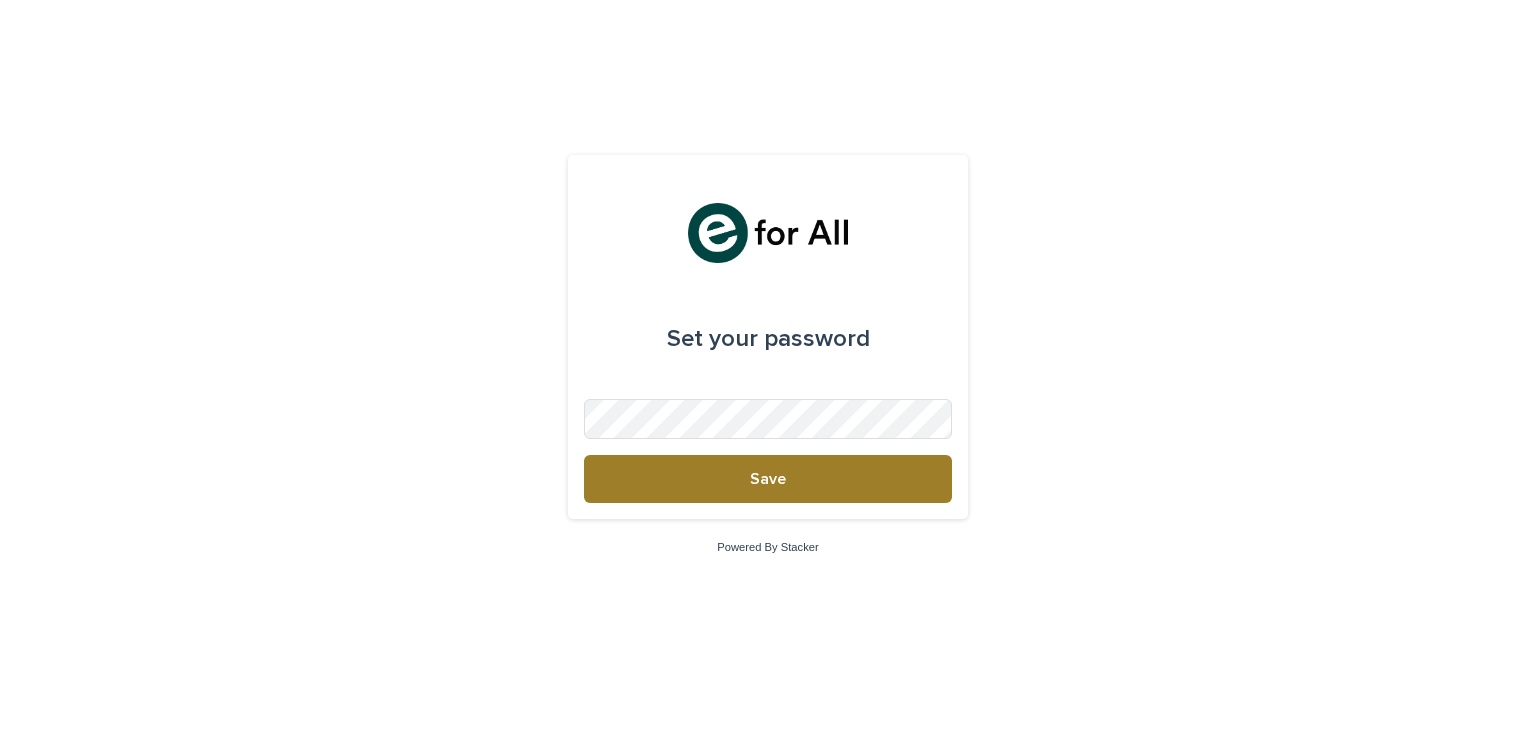 click on "Save" at bounding box center (768, 479) 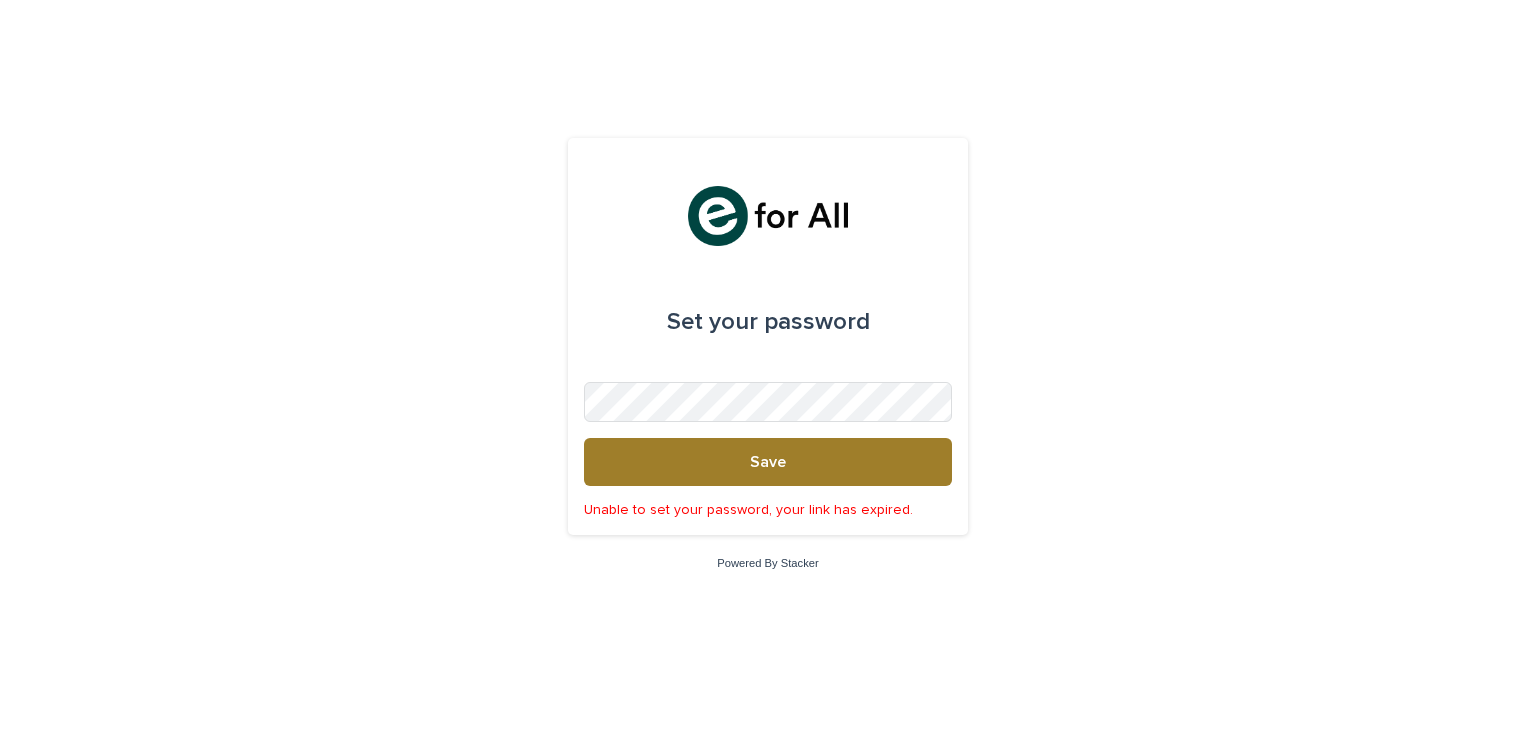click on "Save" at bounding box center [768, 462] 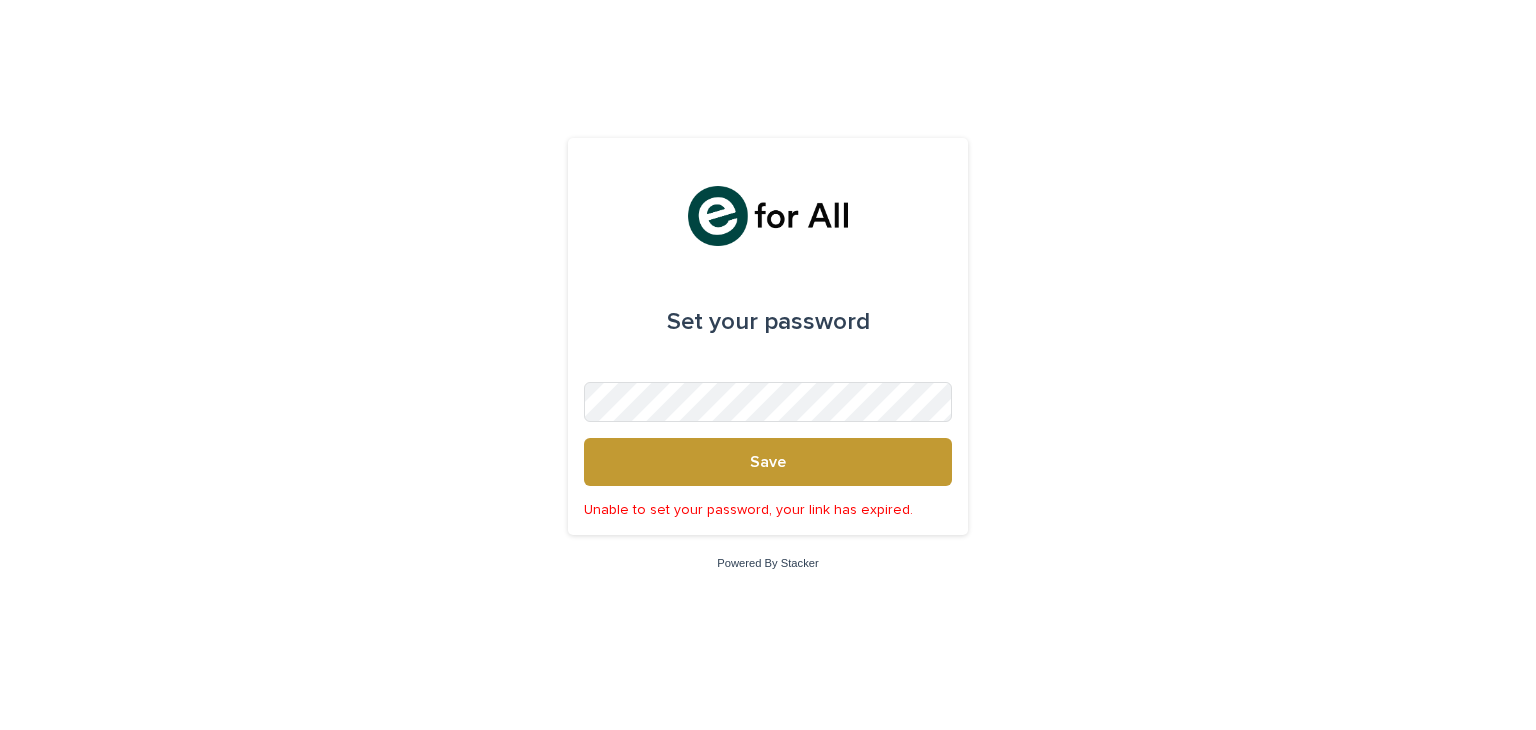 click on "Powered By Stacker" at bounding box center (767, 563) 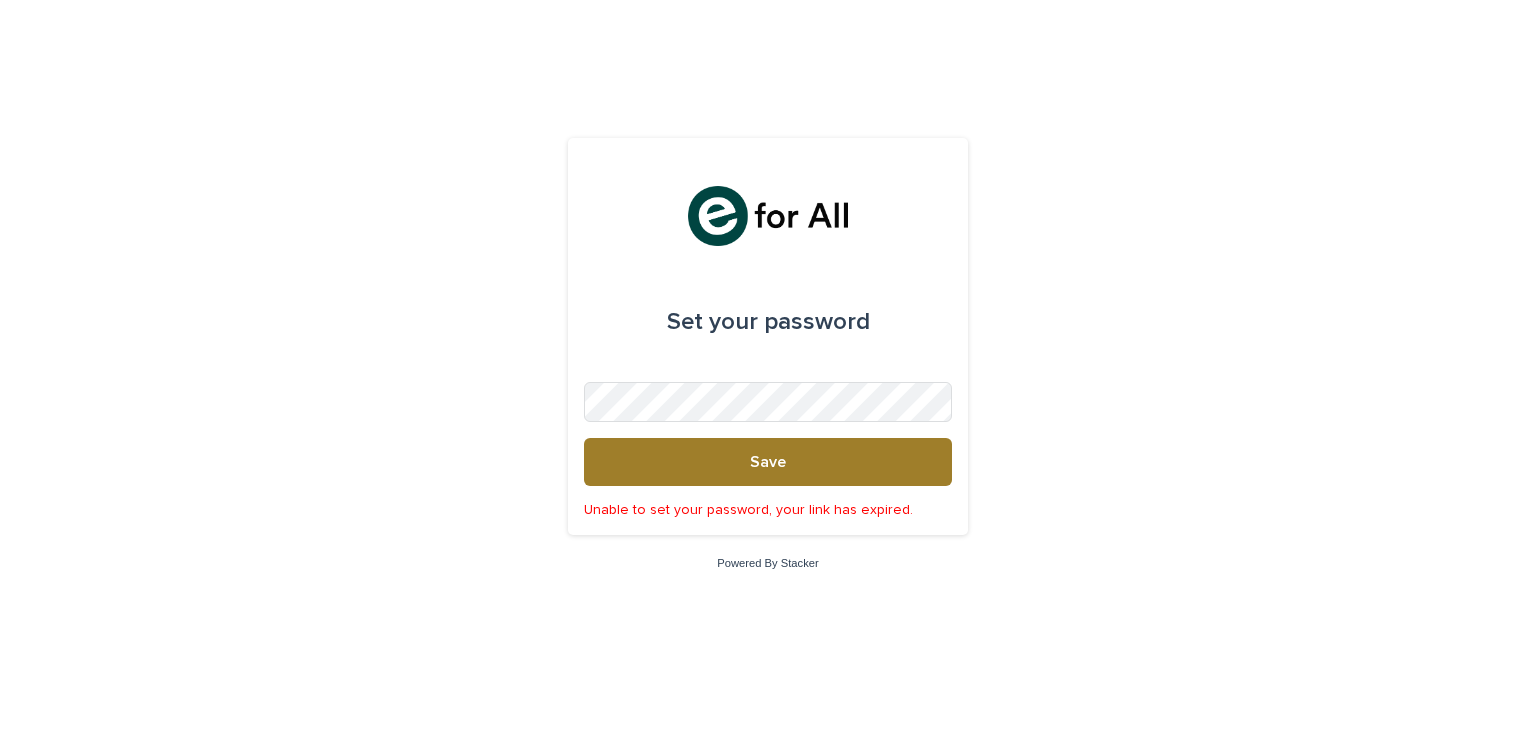 click on "Save" at bounding box center [768, 462] 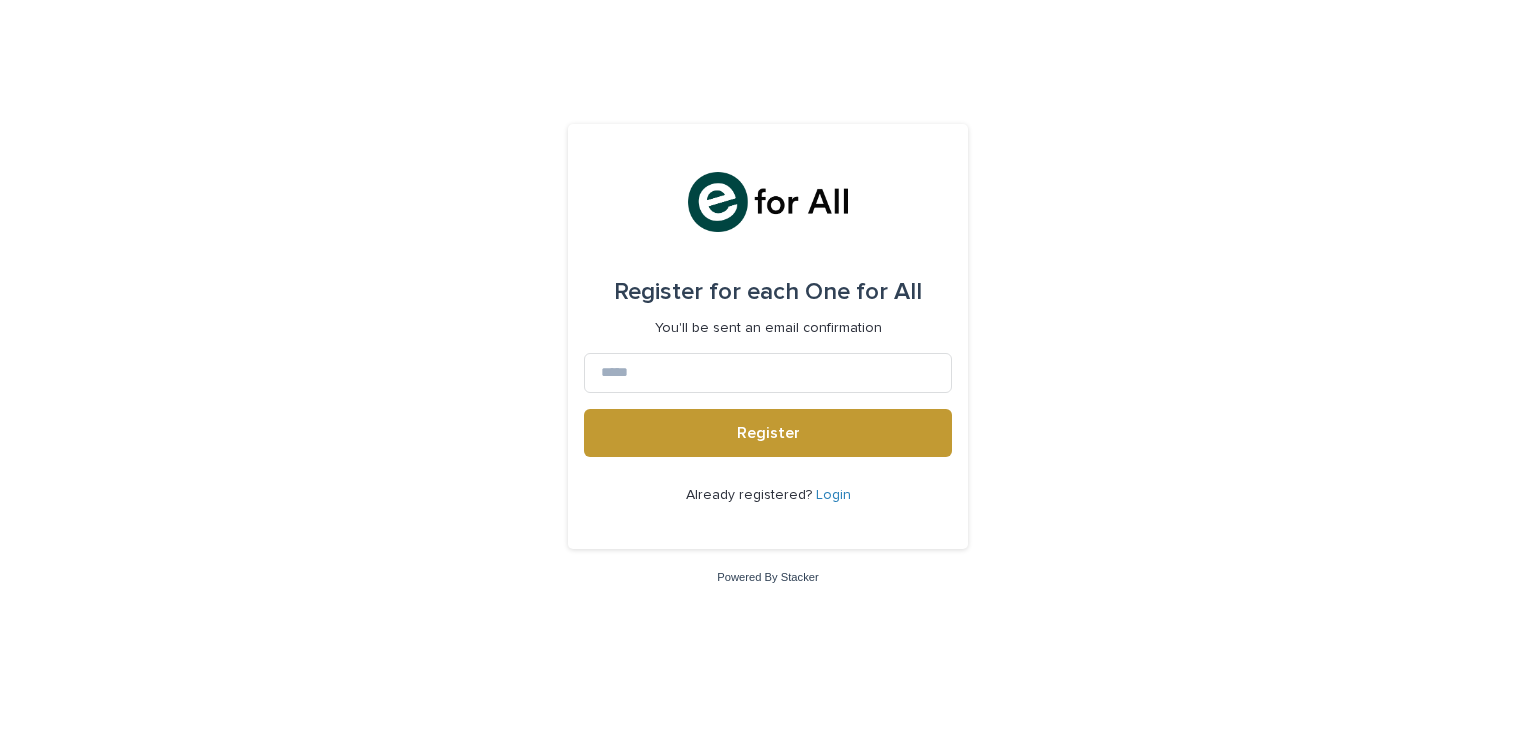 scroll, scrollTop: 0, scrollLeft: 0, axis: both 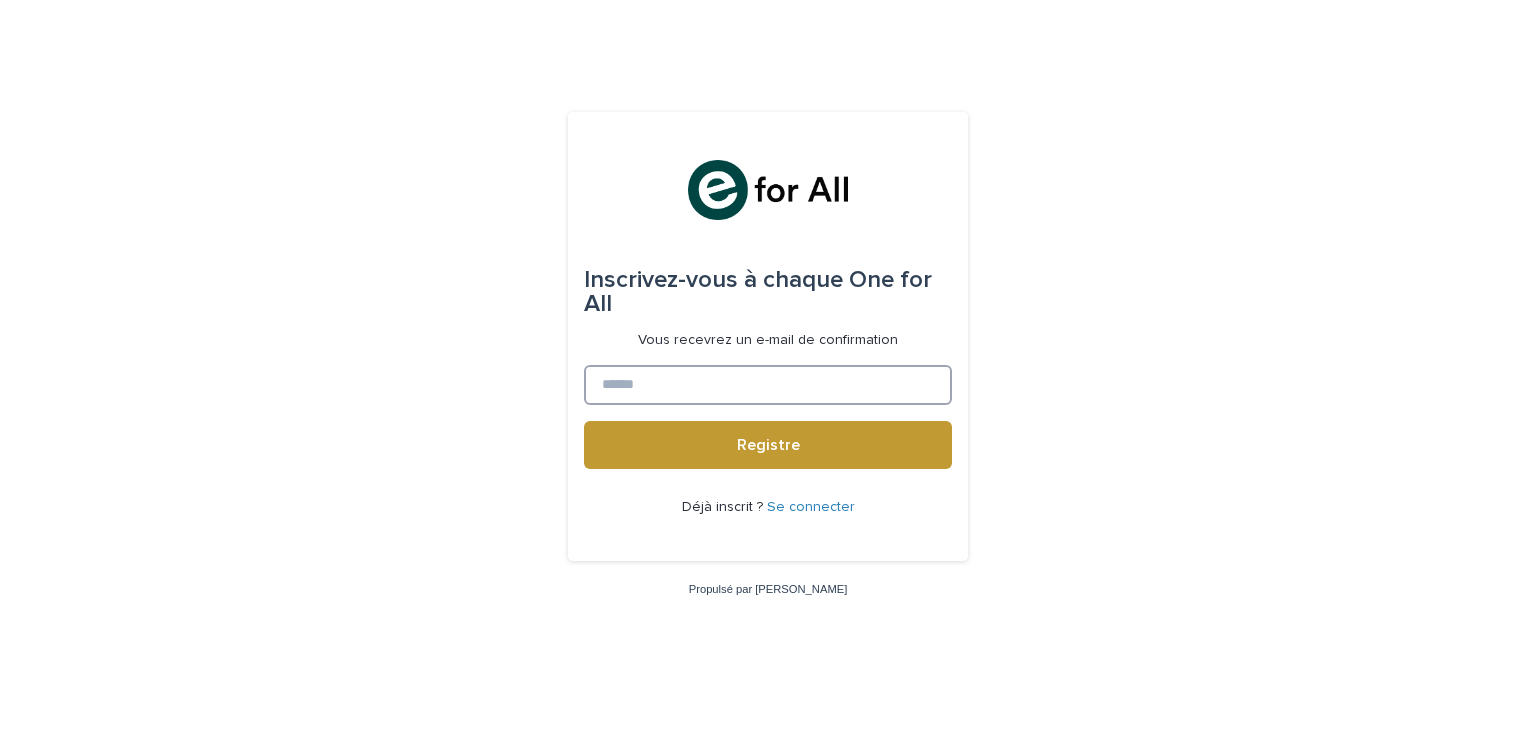 click at bounding box center (768, 385) 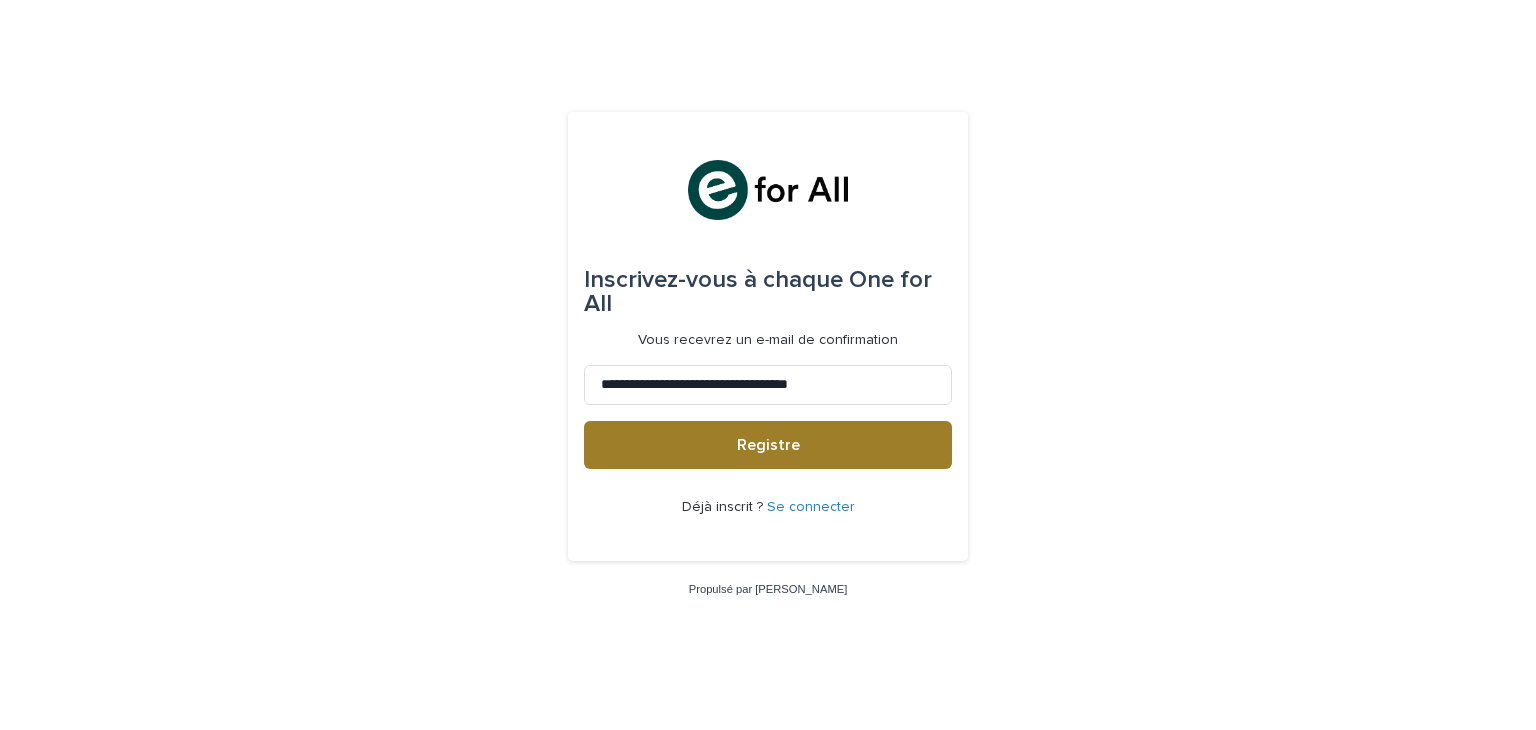 click on "Registre" at bounding box center [768, 445] 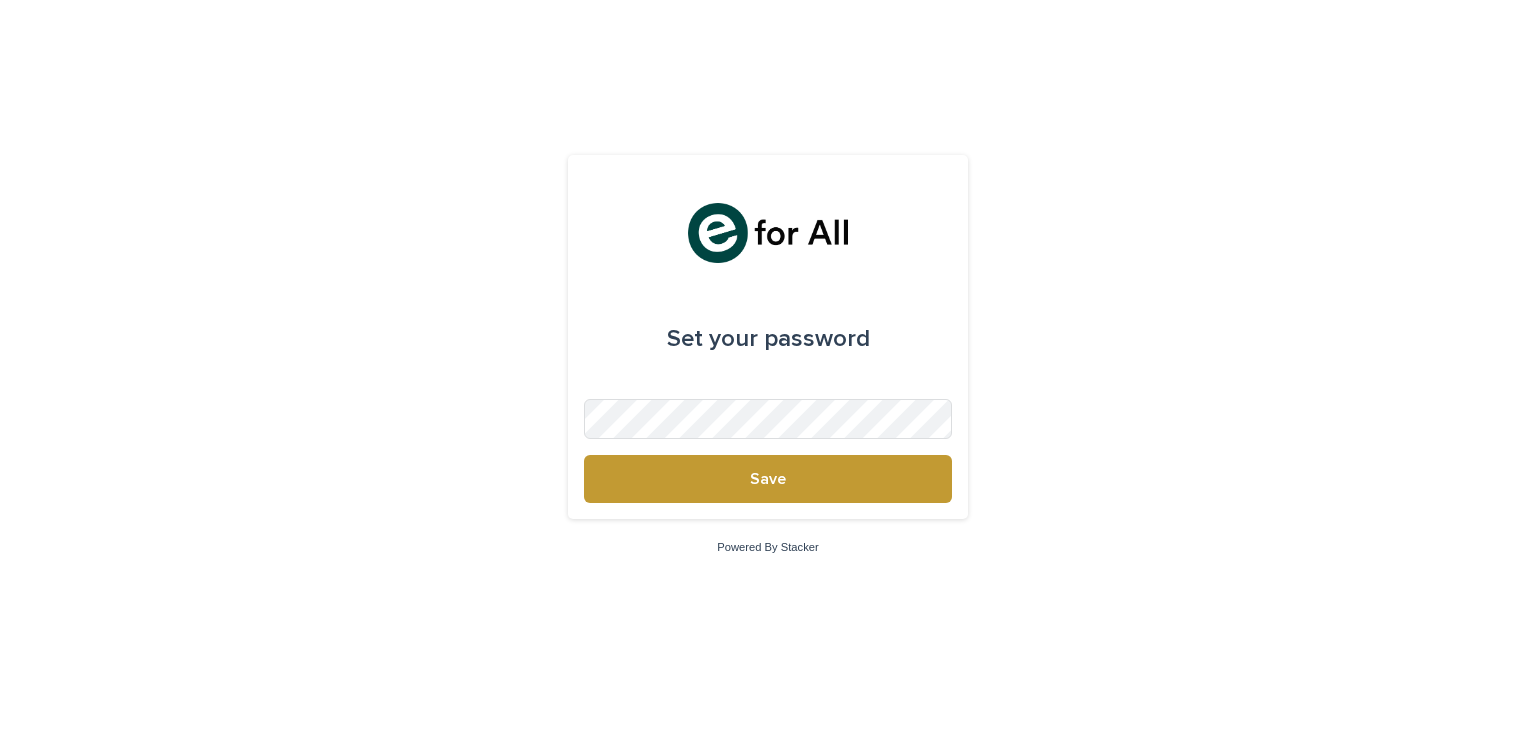 scroll, scrollTop: 0, scrollLeft: 0, axis: both 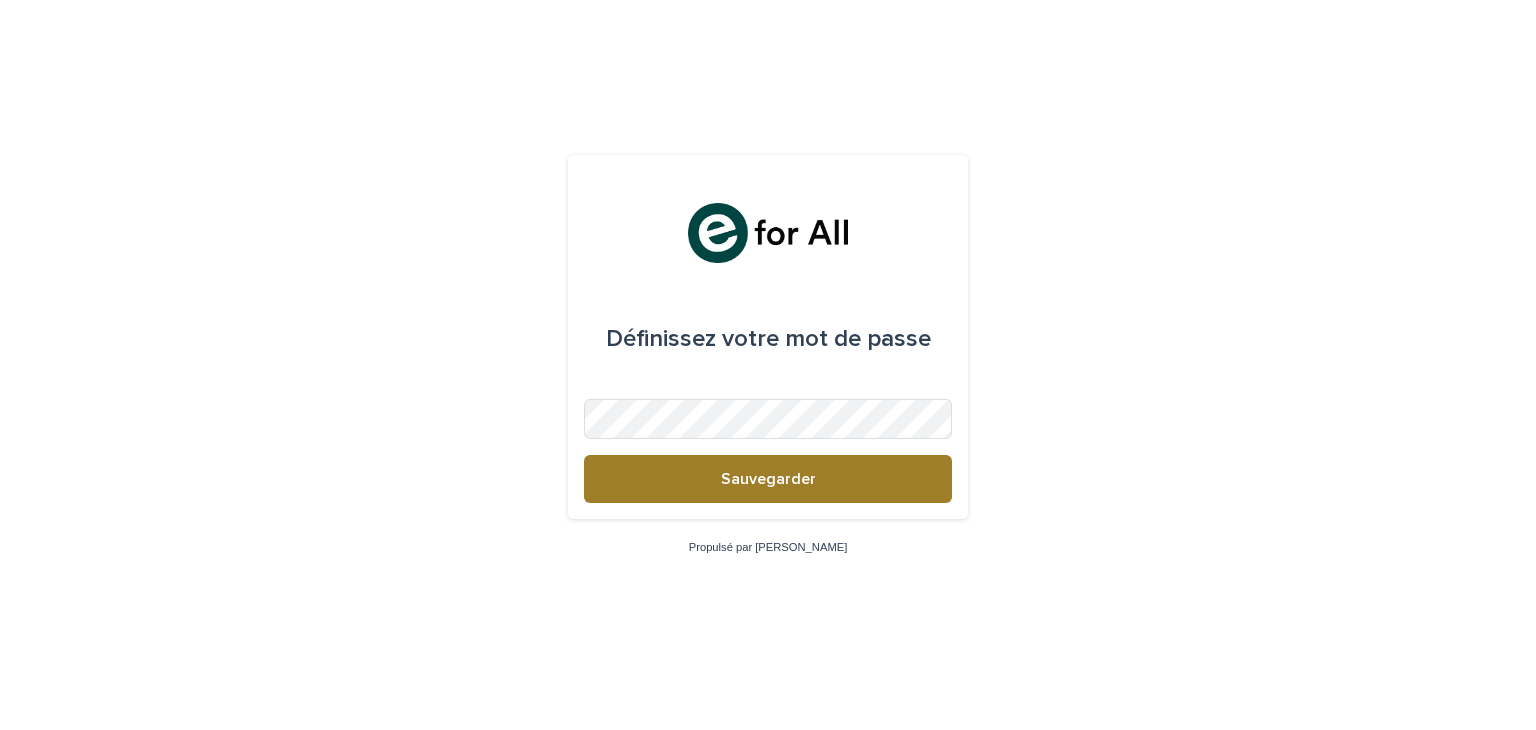 click on "Sauvegarder" at bounding box center (768, 479) 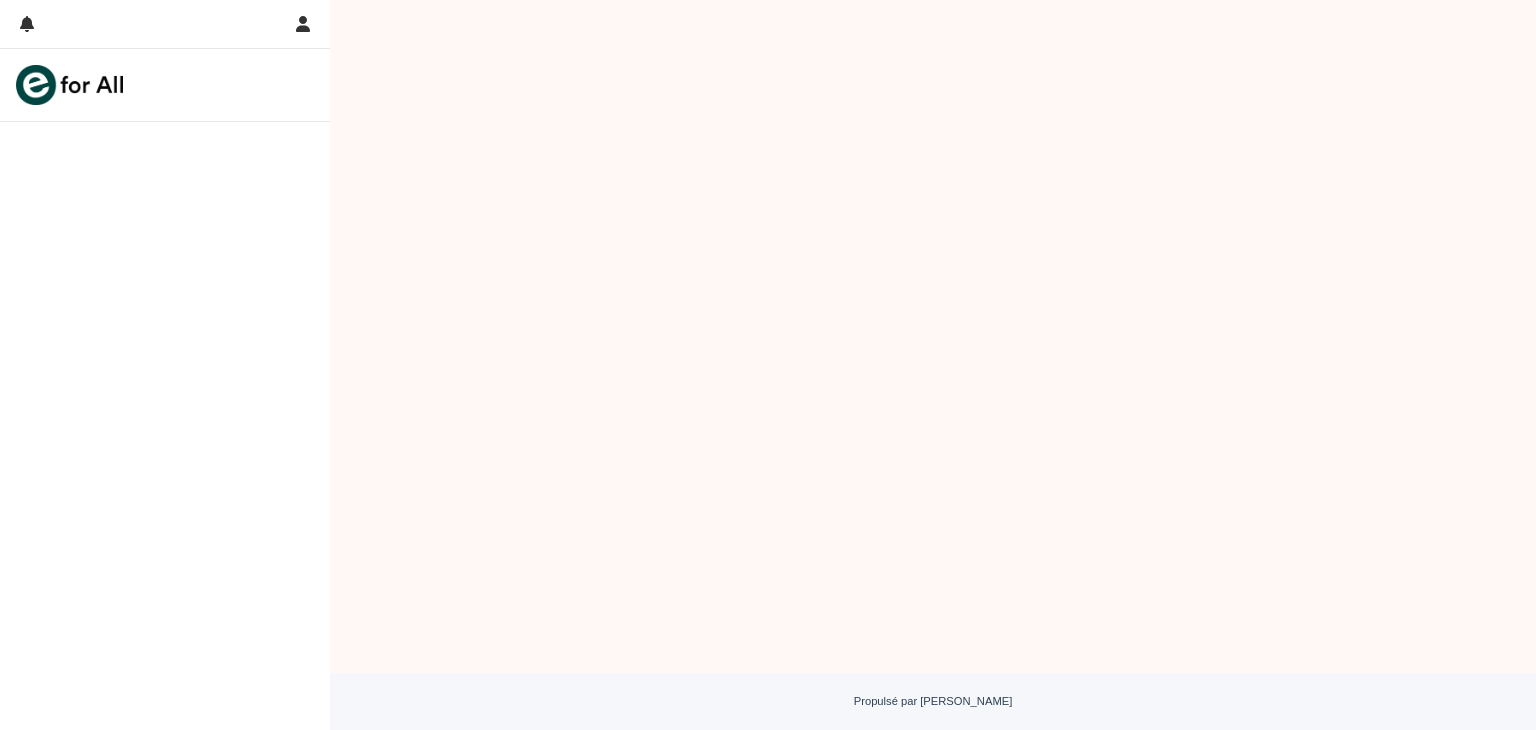 scroll, scrollTop: 0, scrollLeft: 0, axis: both 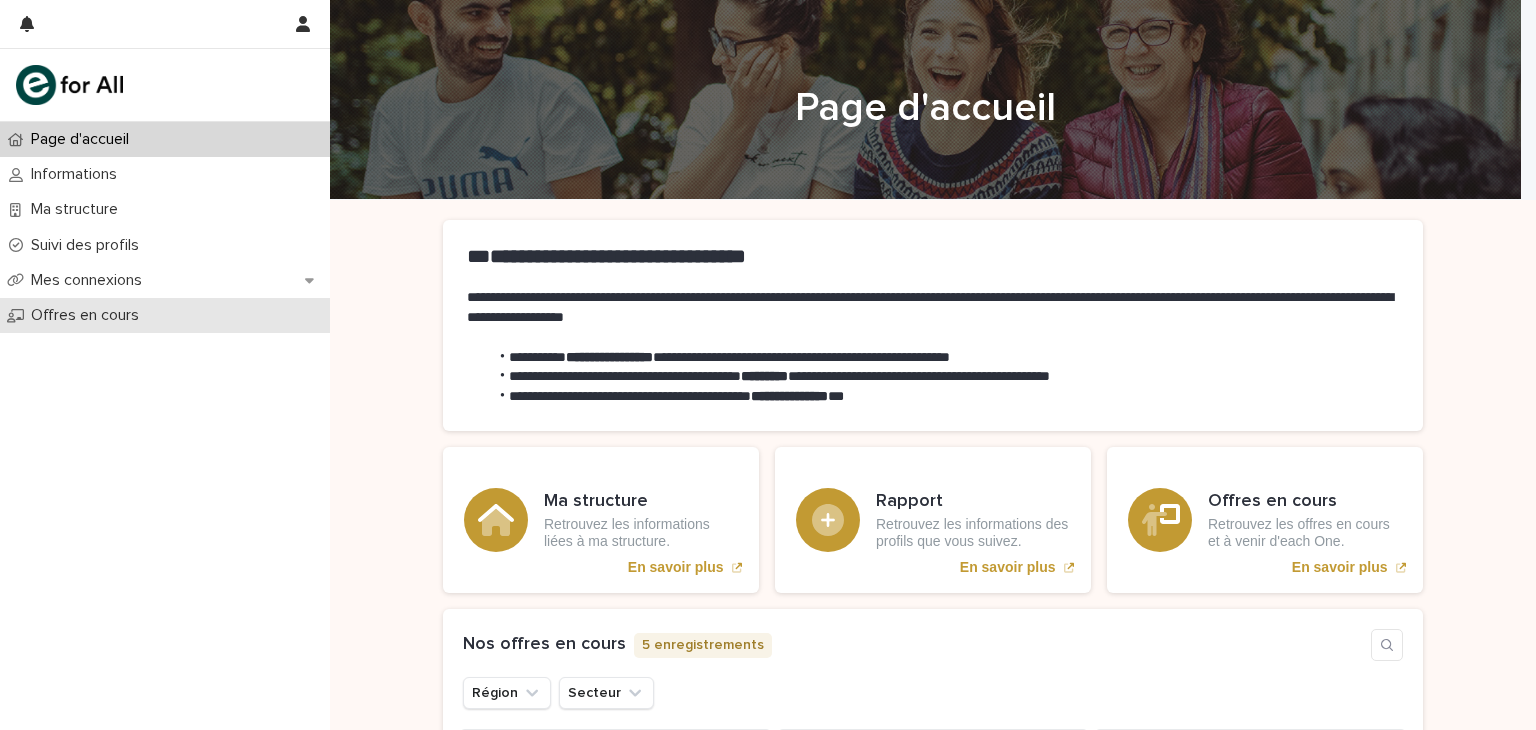 click on "Offres en cours" at bounding box center [85, 315] 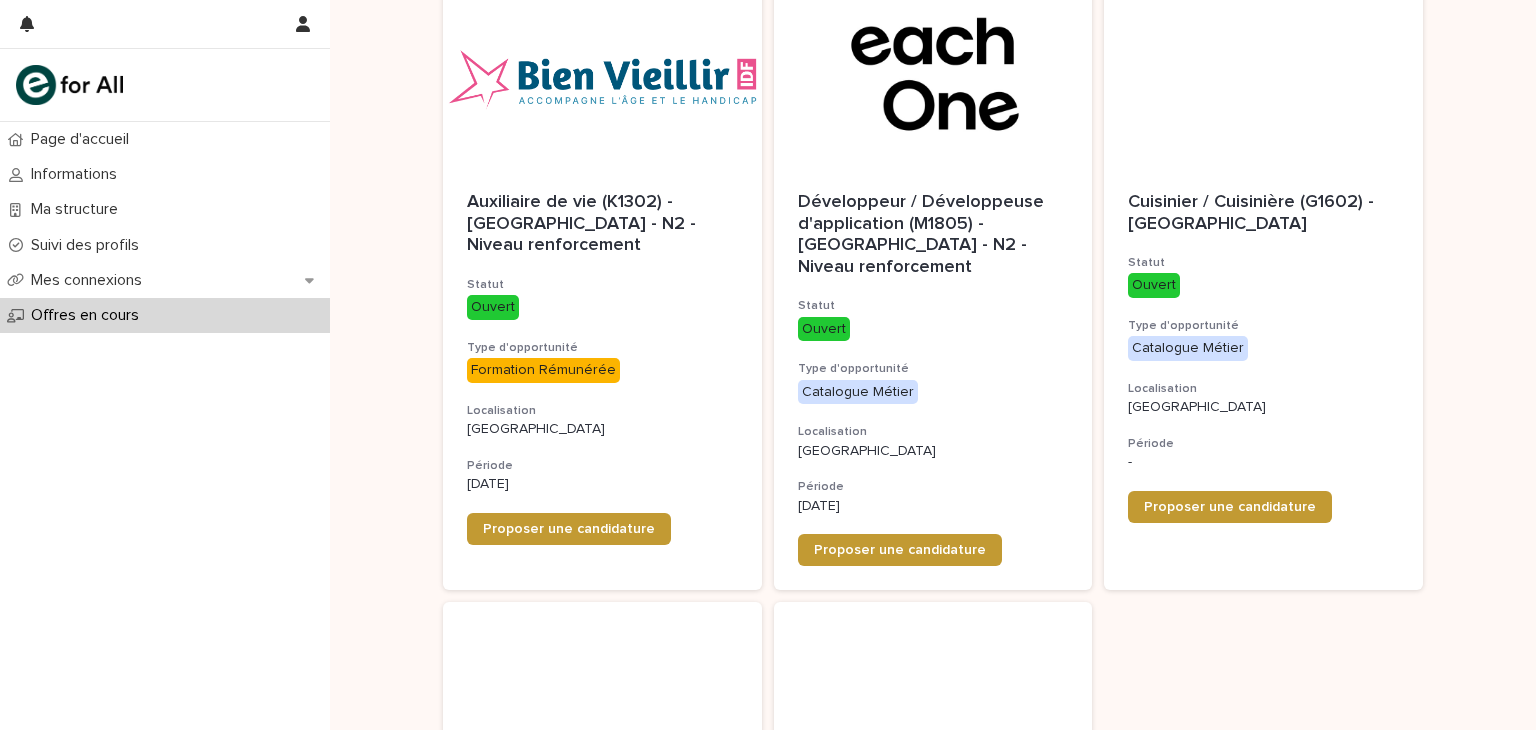 scroll, scrollTop: 352, scrollLeft: 0, axis: vertical 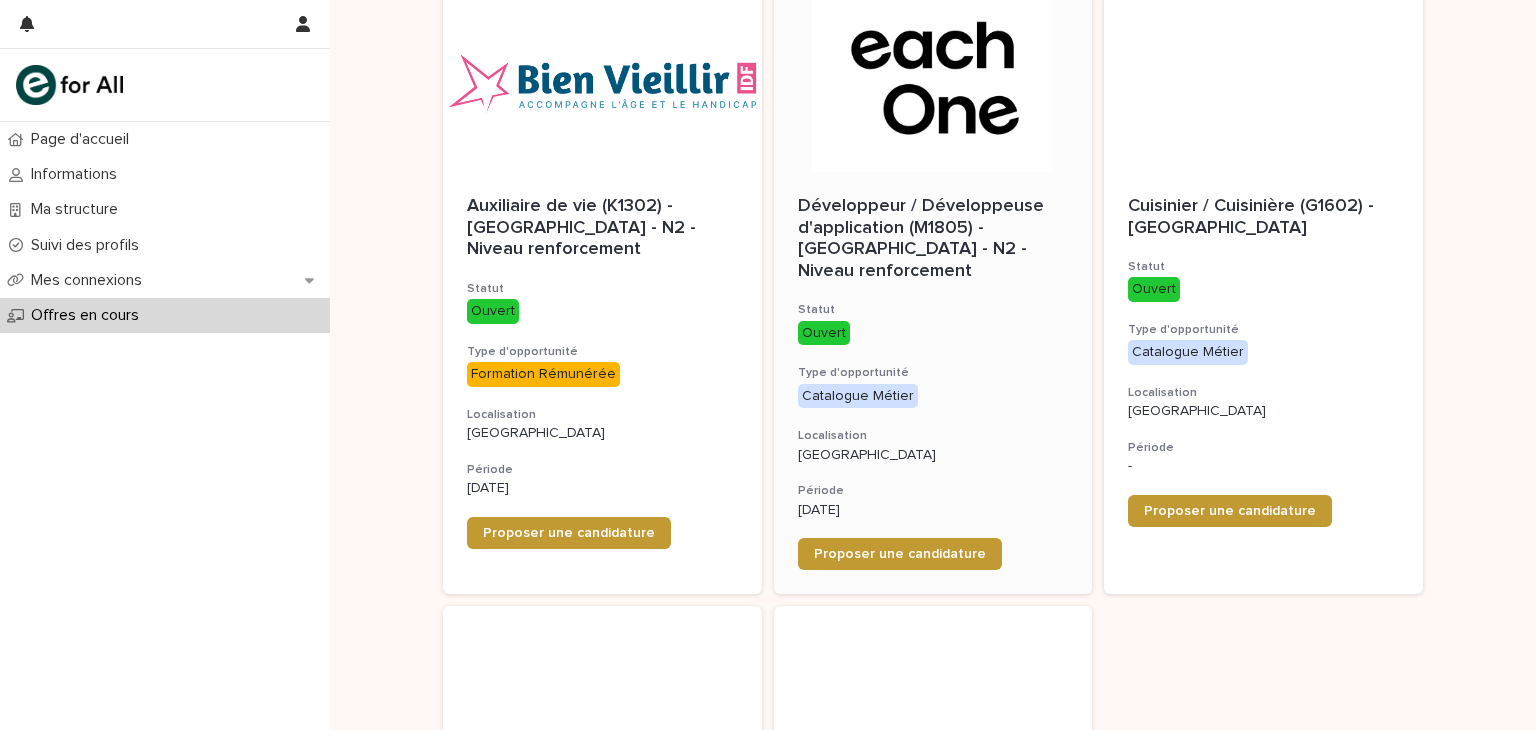 click on "Développeur / Développeuse d'application (M1805) - Île-de-France - N2 - Niveau renforcement" at bounding box center (933, 239) 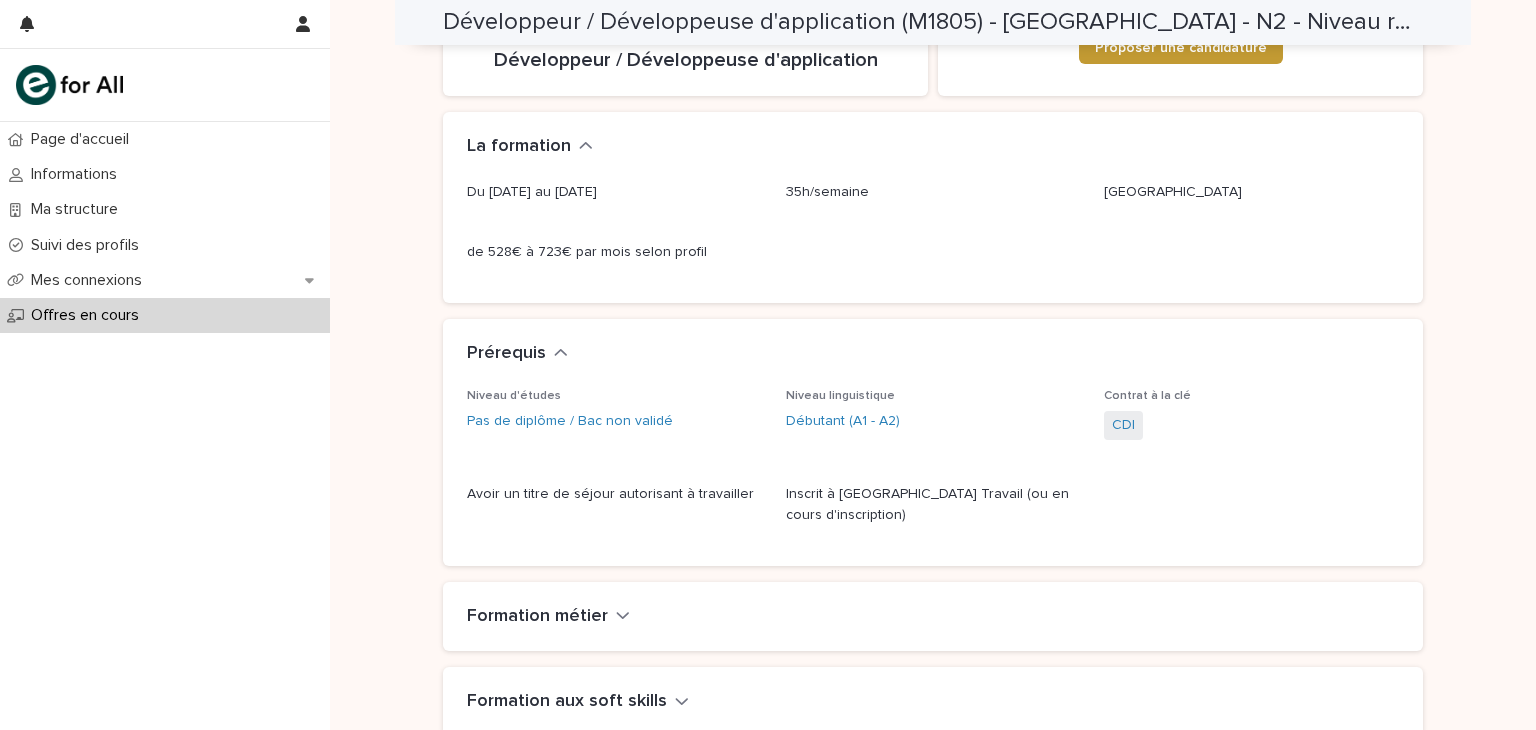 scroll, scrollTop: 0, scrollLeft: 0, axis: both 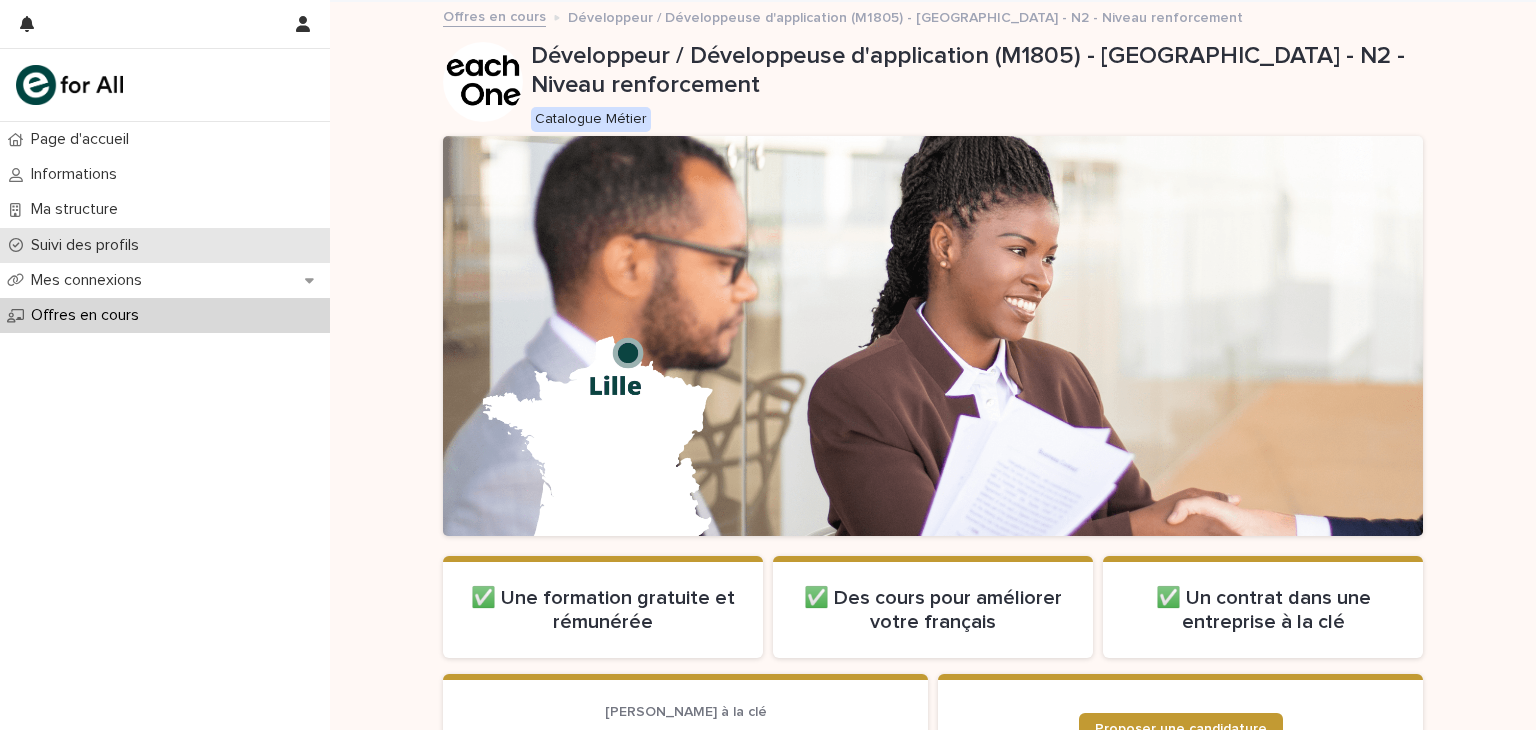 click on "Suivi des profils" at bounding box center (85, 245) 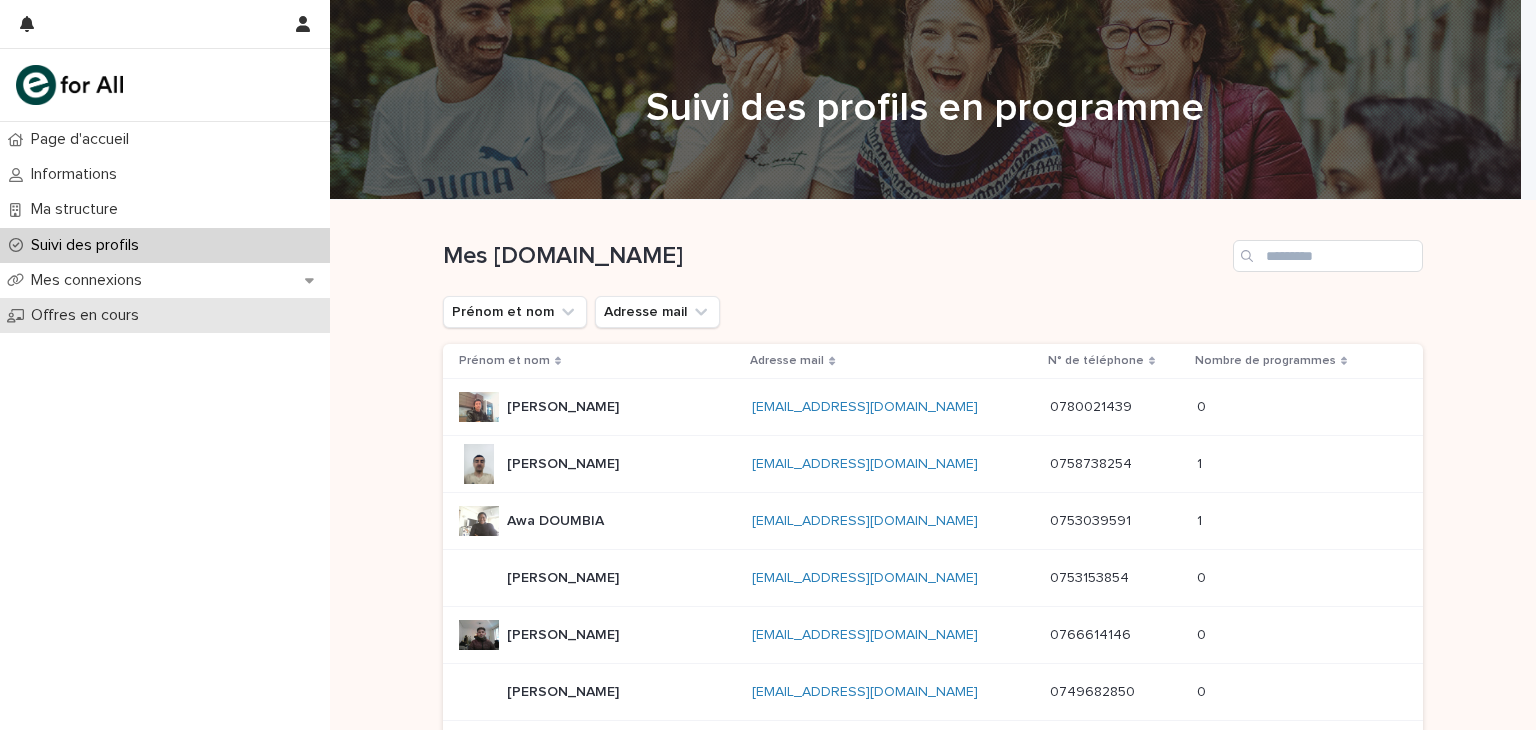 click on "Offres en cours" at bounding box center [85, 315] 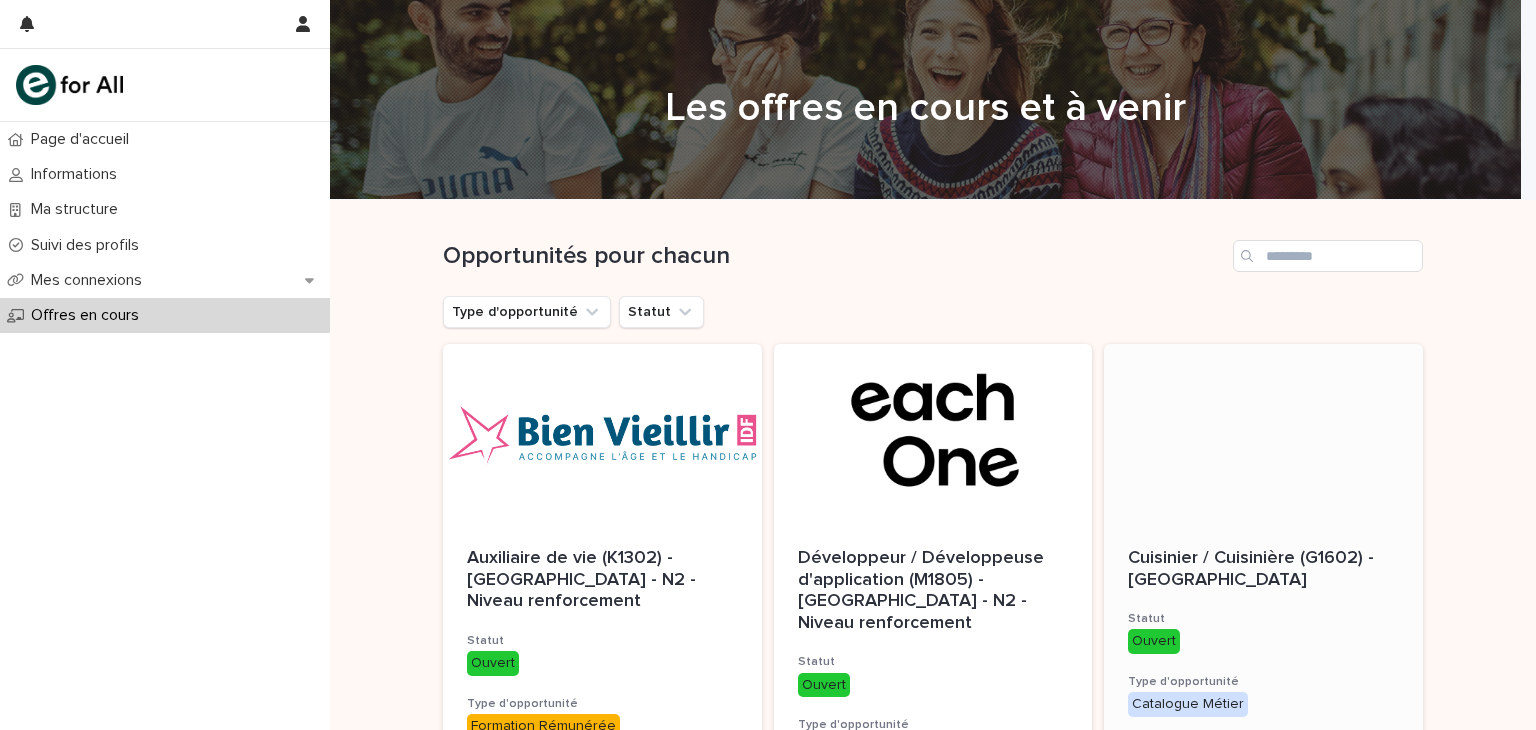 click on "Cuisinier / Cuisinière (G1602) - Île-de-France" at bounding box center [1253, 569] 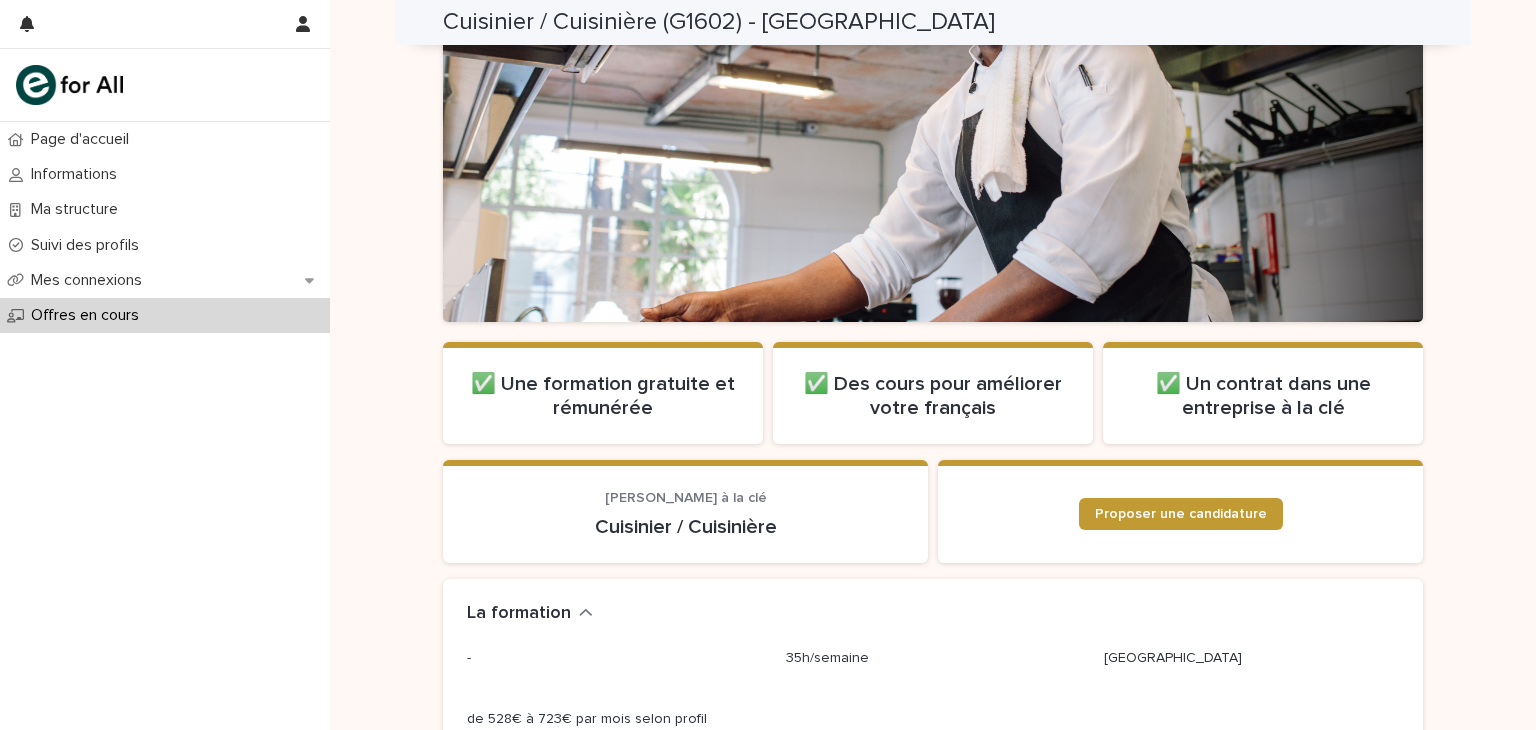 scroll, scrollTop: 0, scrollLeft: 0, axis: both 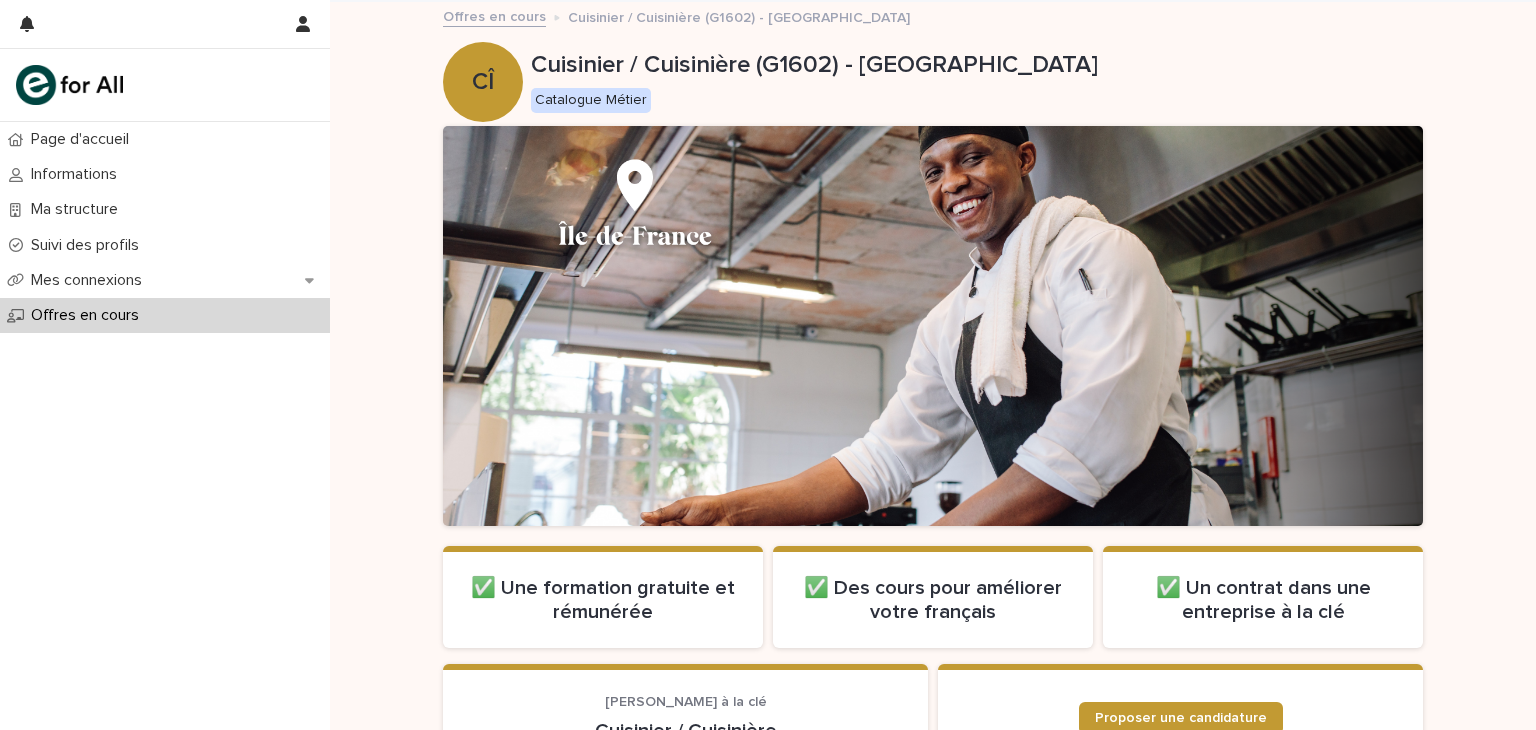 click on "Offres en cours" at bounding box center [494, 17] 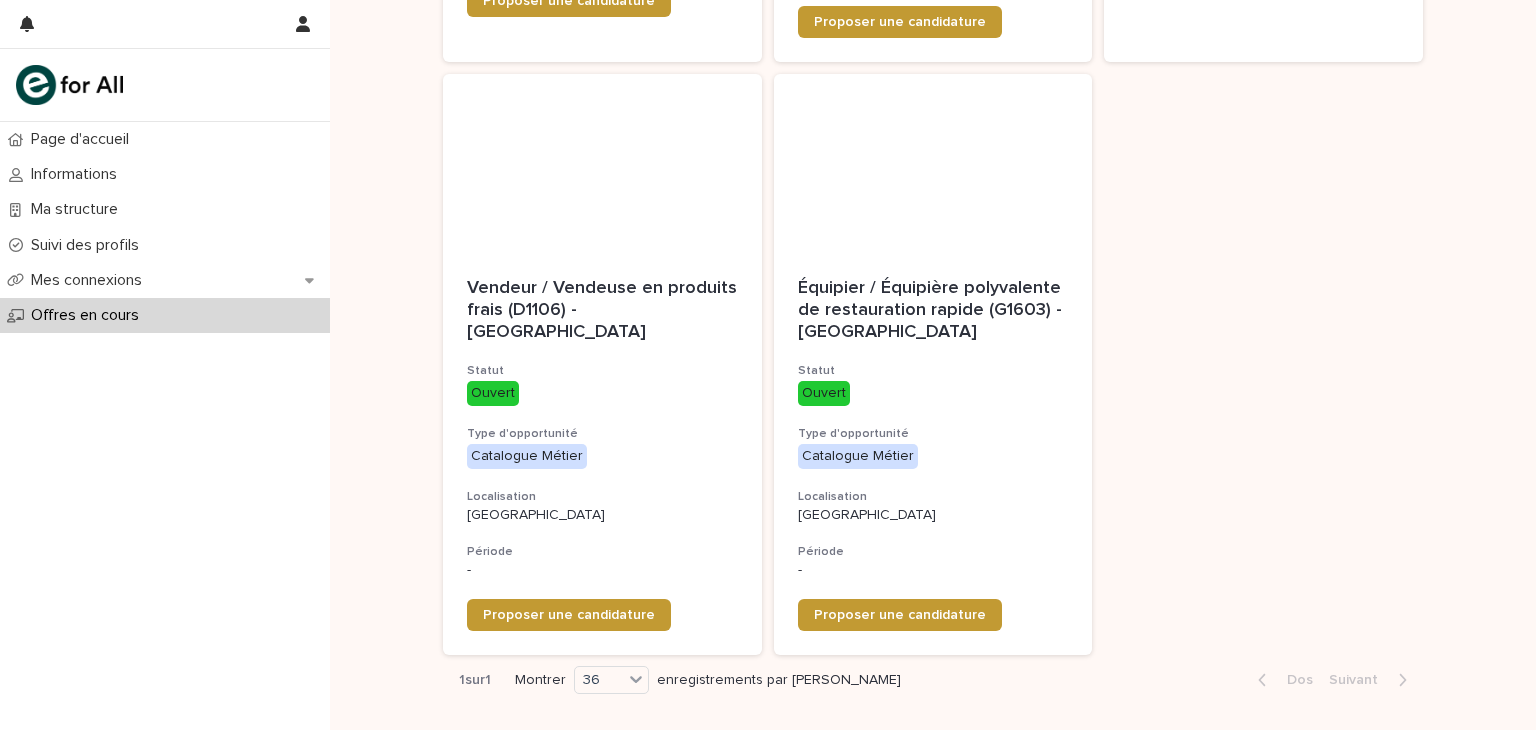 scroll, scrollTop: 892, scrollLeft: 0, axis: vertical 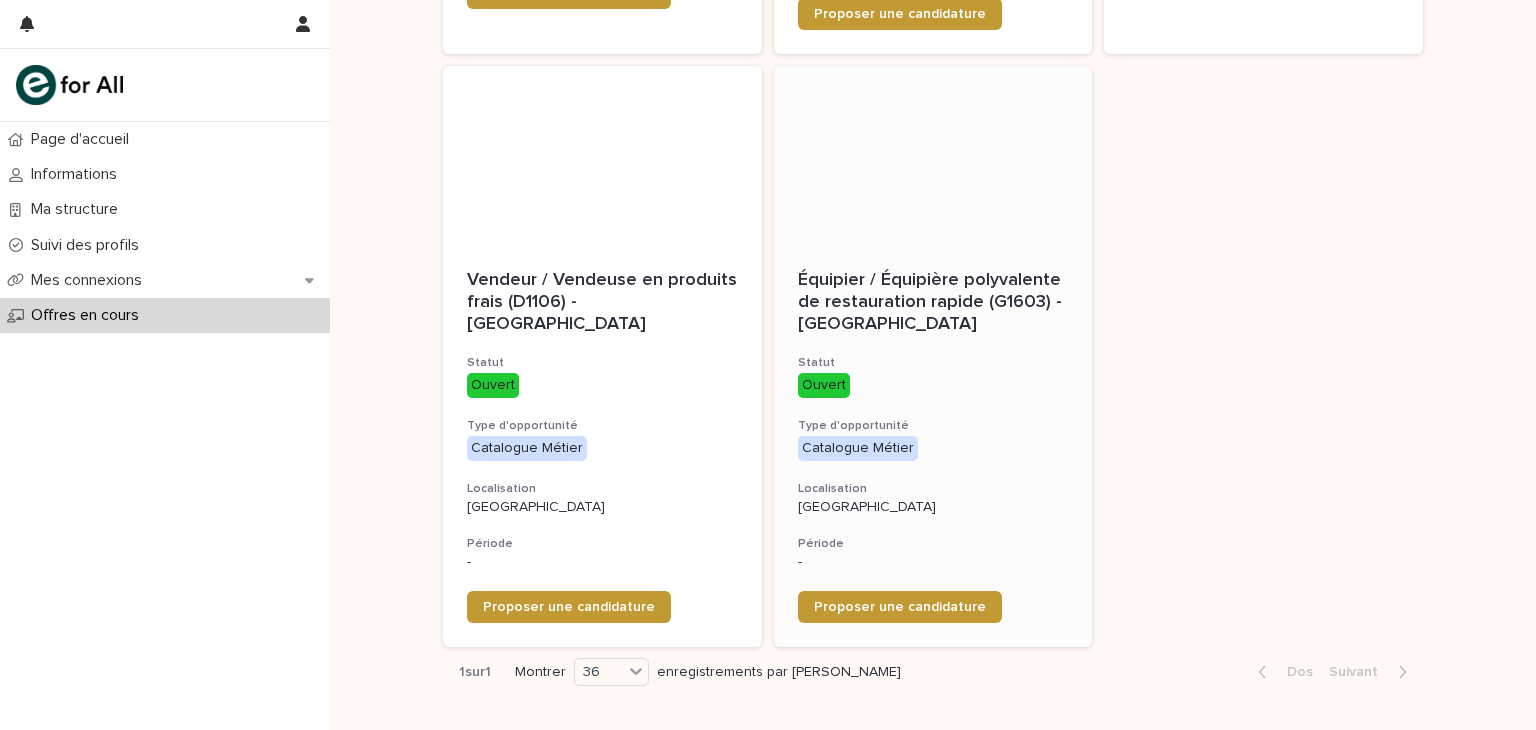 click on "Équipier / Équipière polyvalente de restauration rapide (G1603) - Île-de-France" at bounding box center (932, 301) 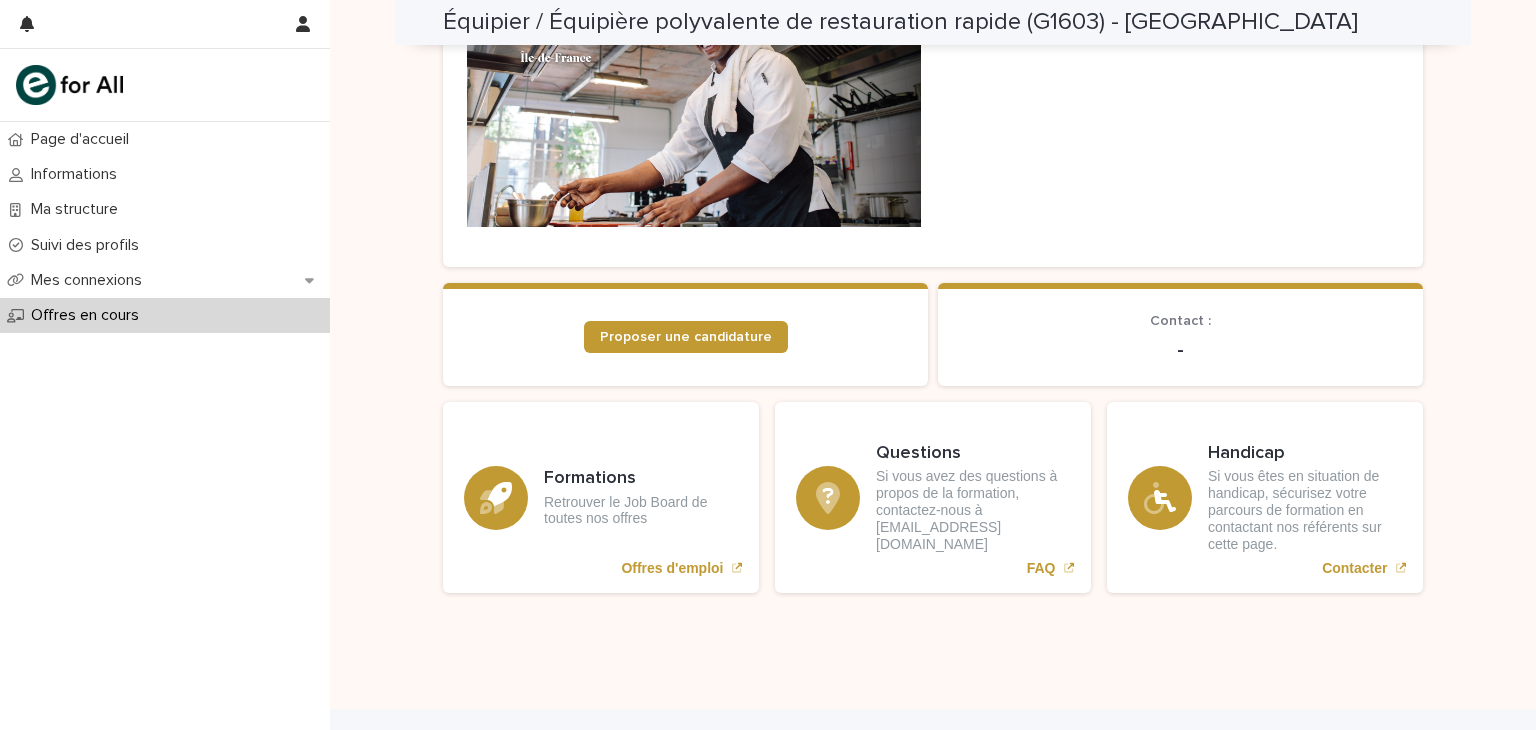 scroll, scrollTop: 1890, scrollLeft: 0, axis: vertical 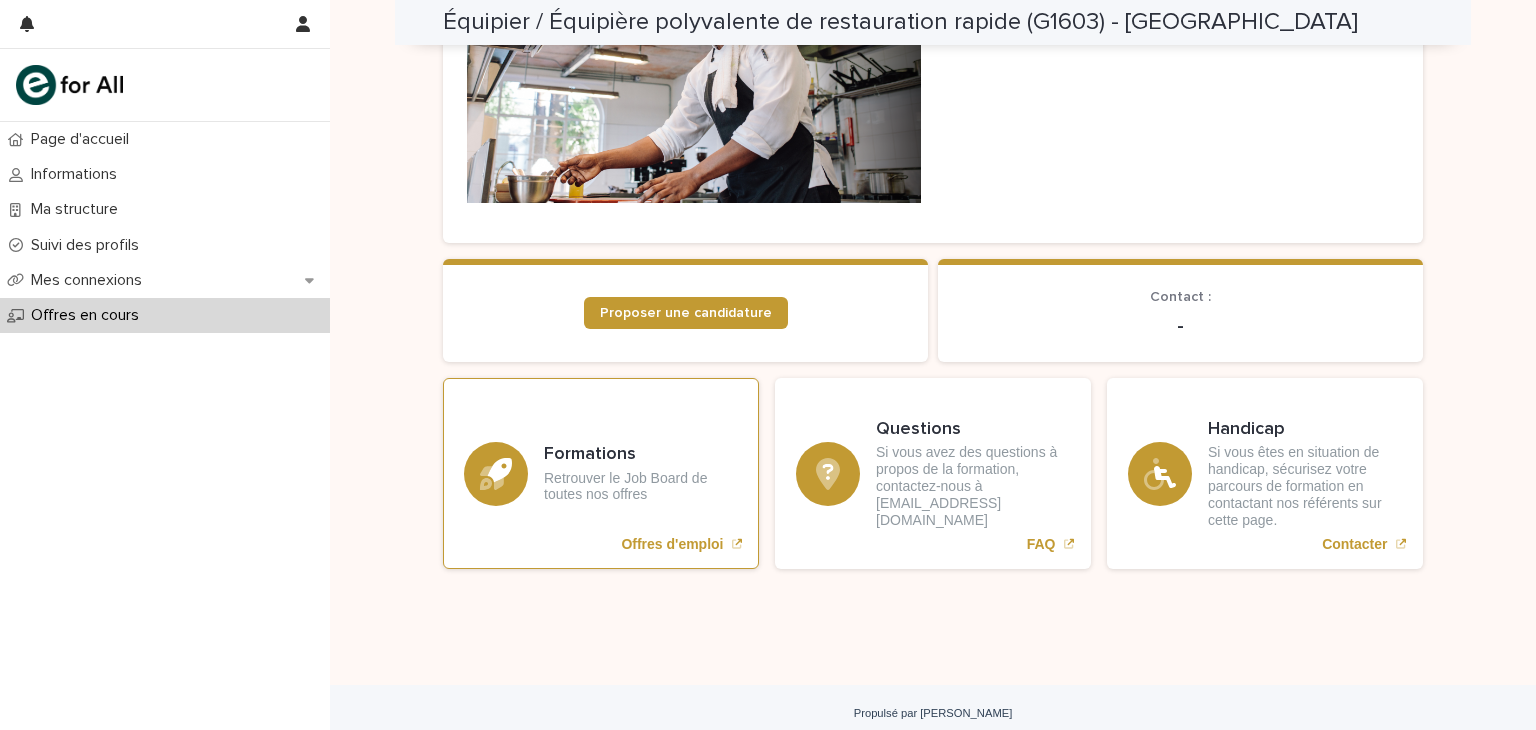 click on "Offres d'emploi" at bounding box center (672, 544) 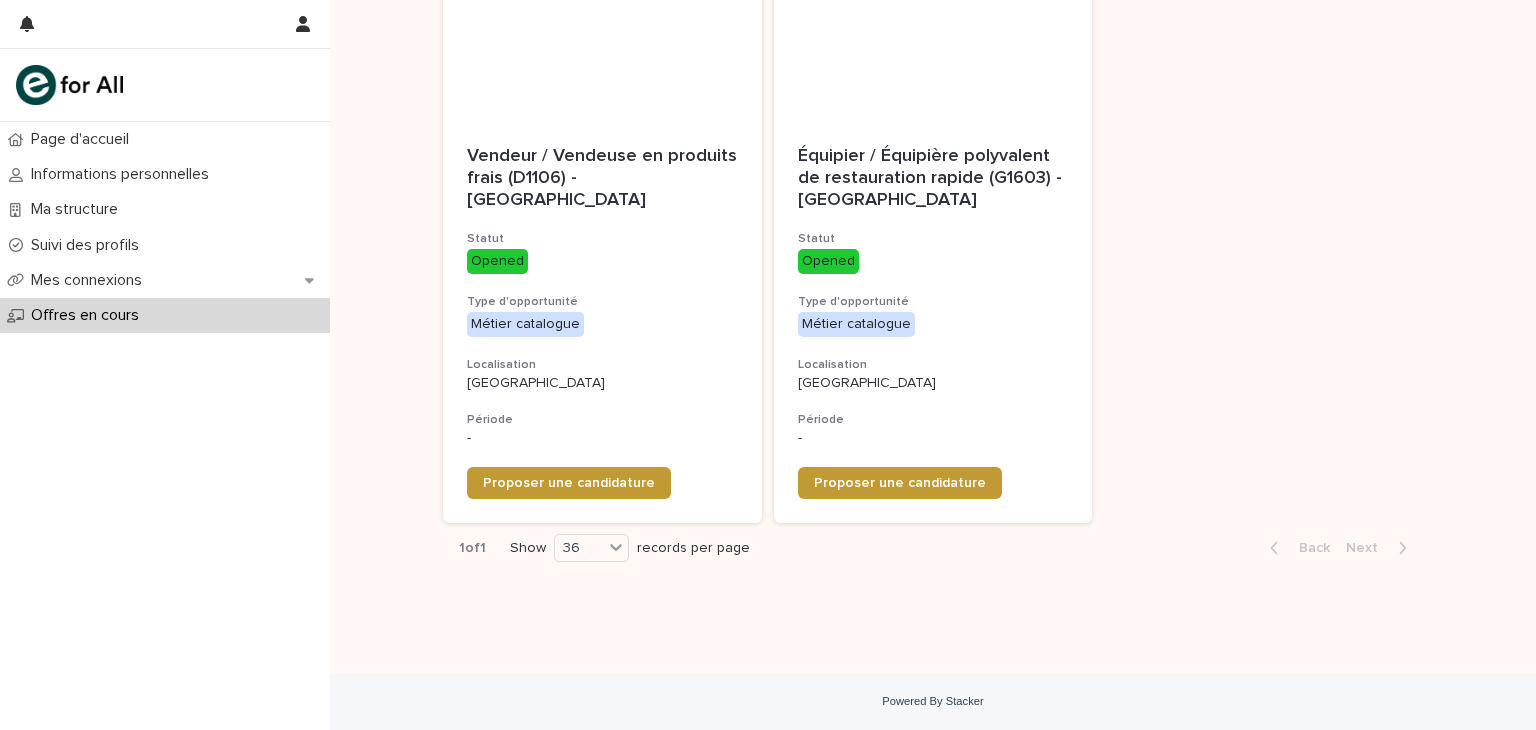 scroll, scrollTop: 0, scrollLeft: 0, axis: both 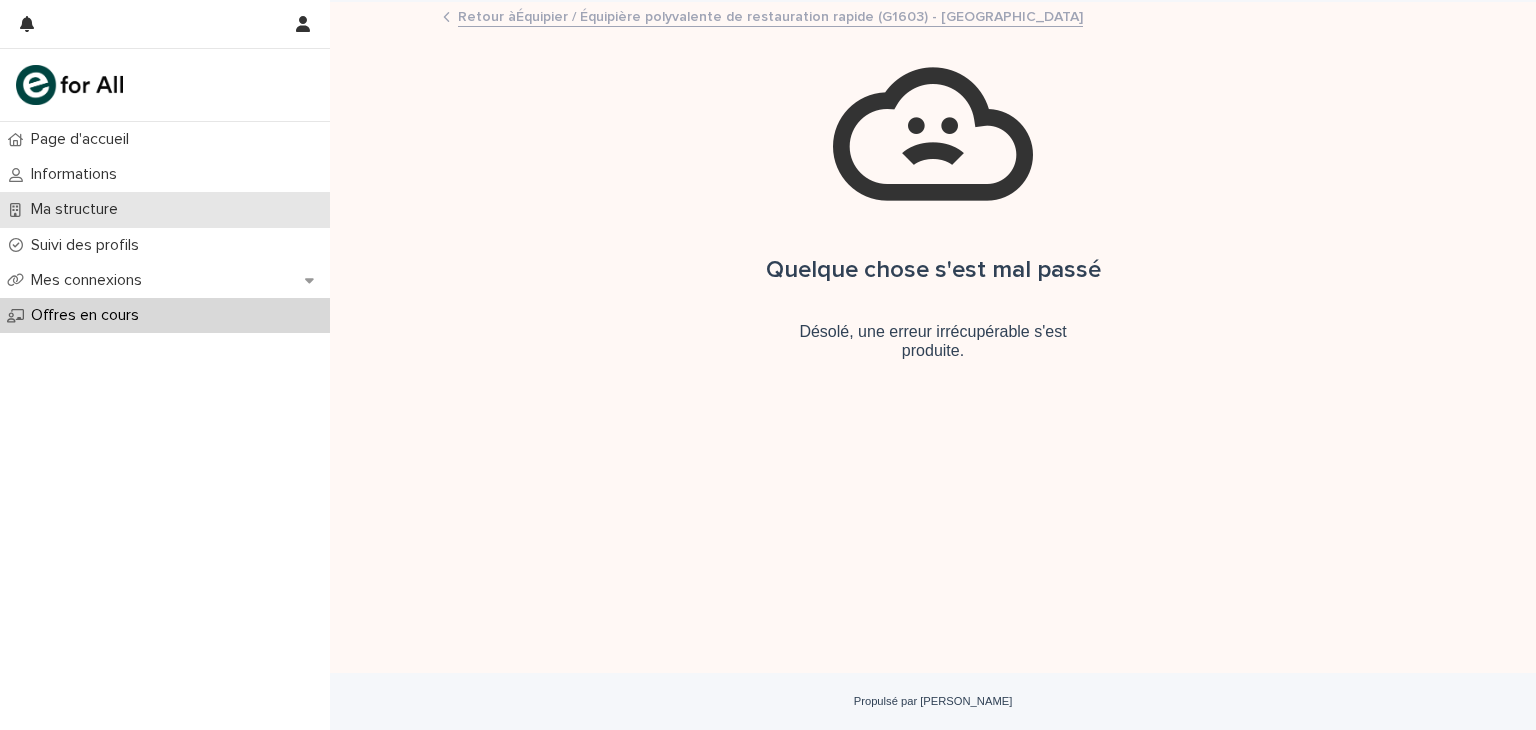 click on "Ma structure" at bounding box center [74, 209] 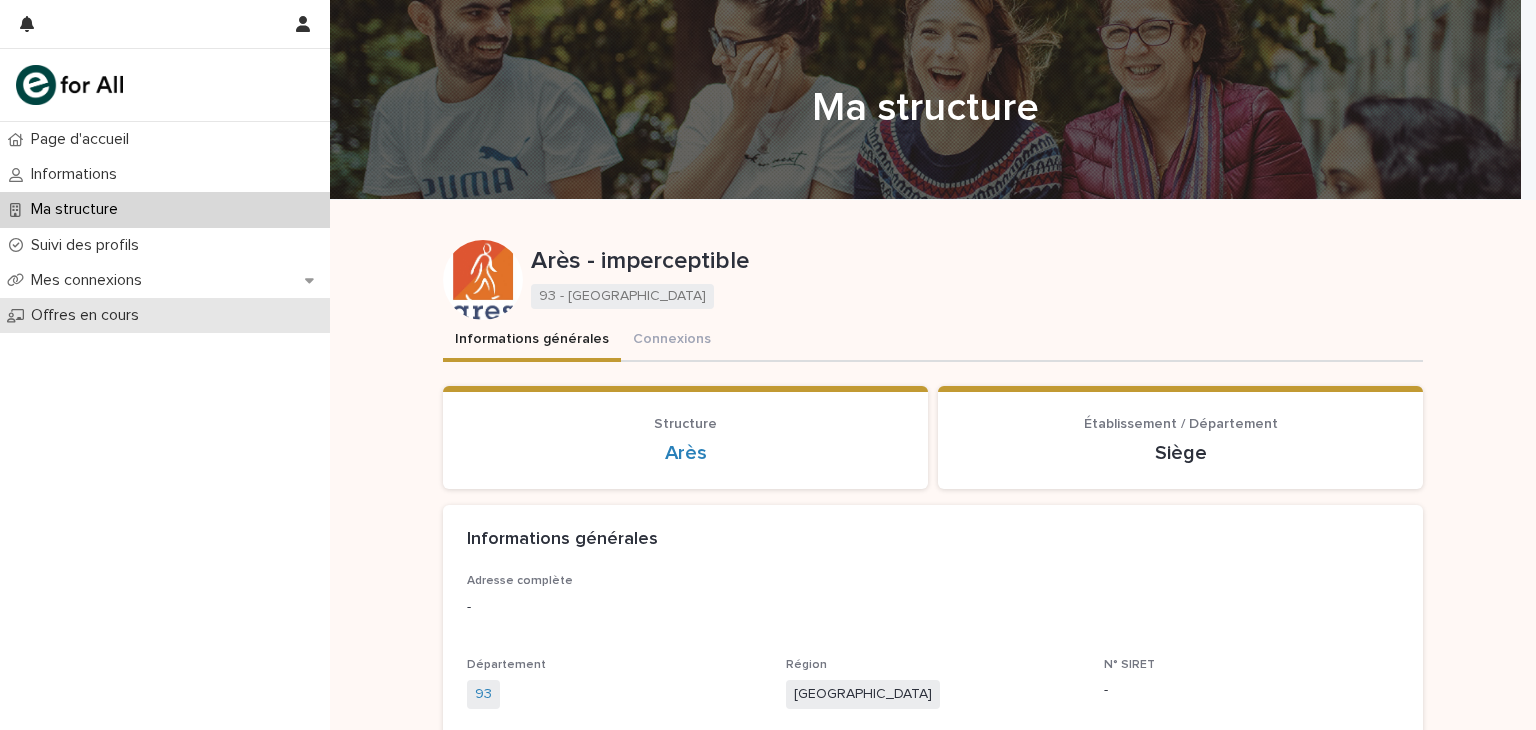 click on "Offres en cours" at bounding box center [85, 315] 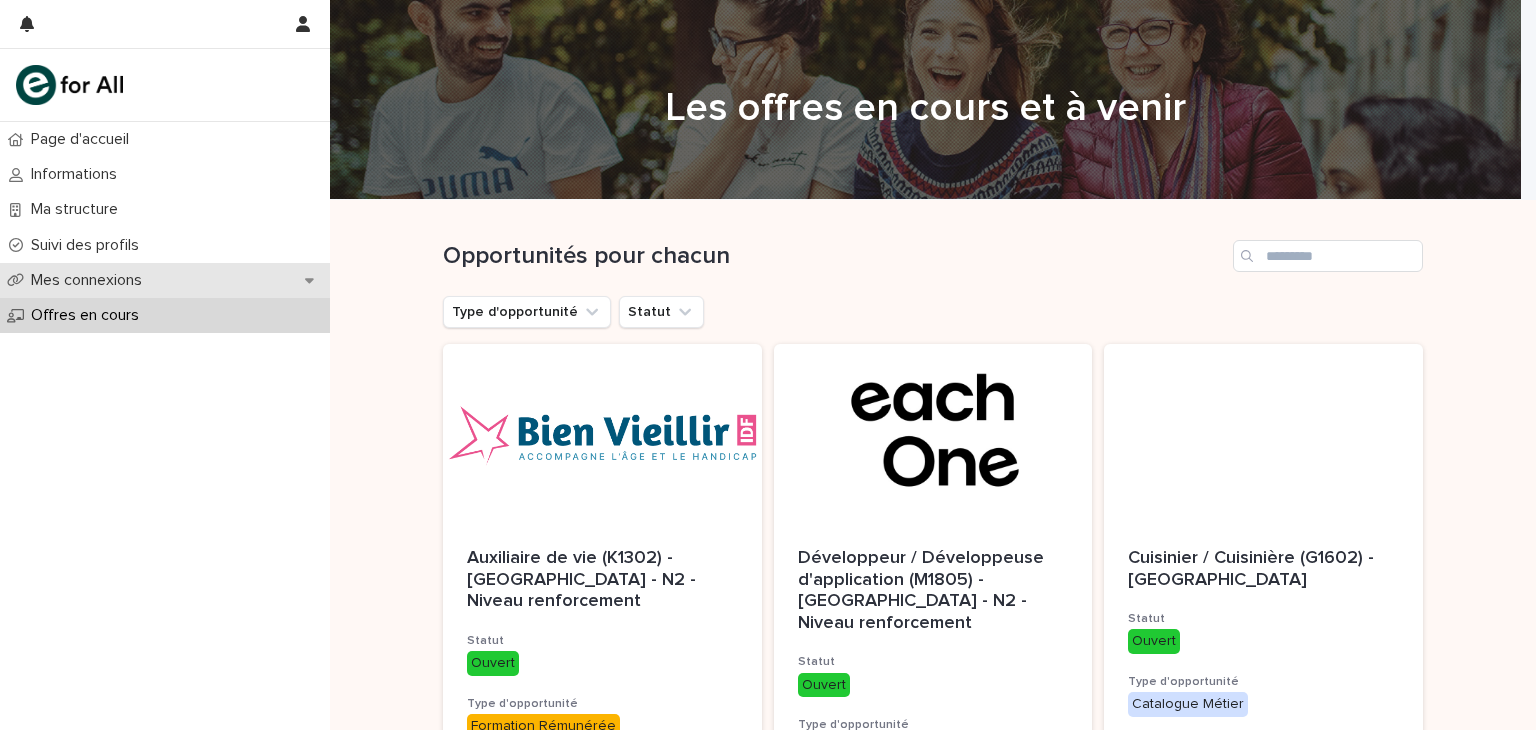 click on "Mes connexions" at bounding box center [86, 280] 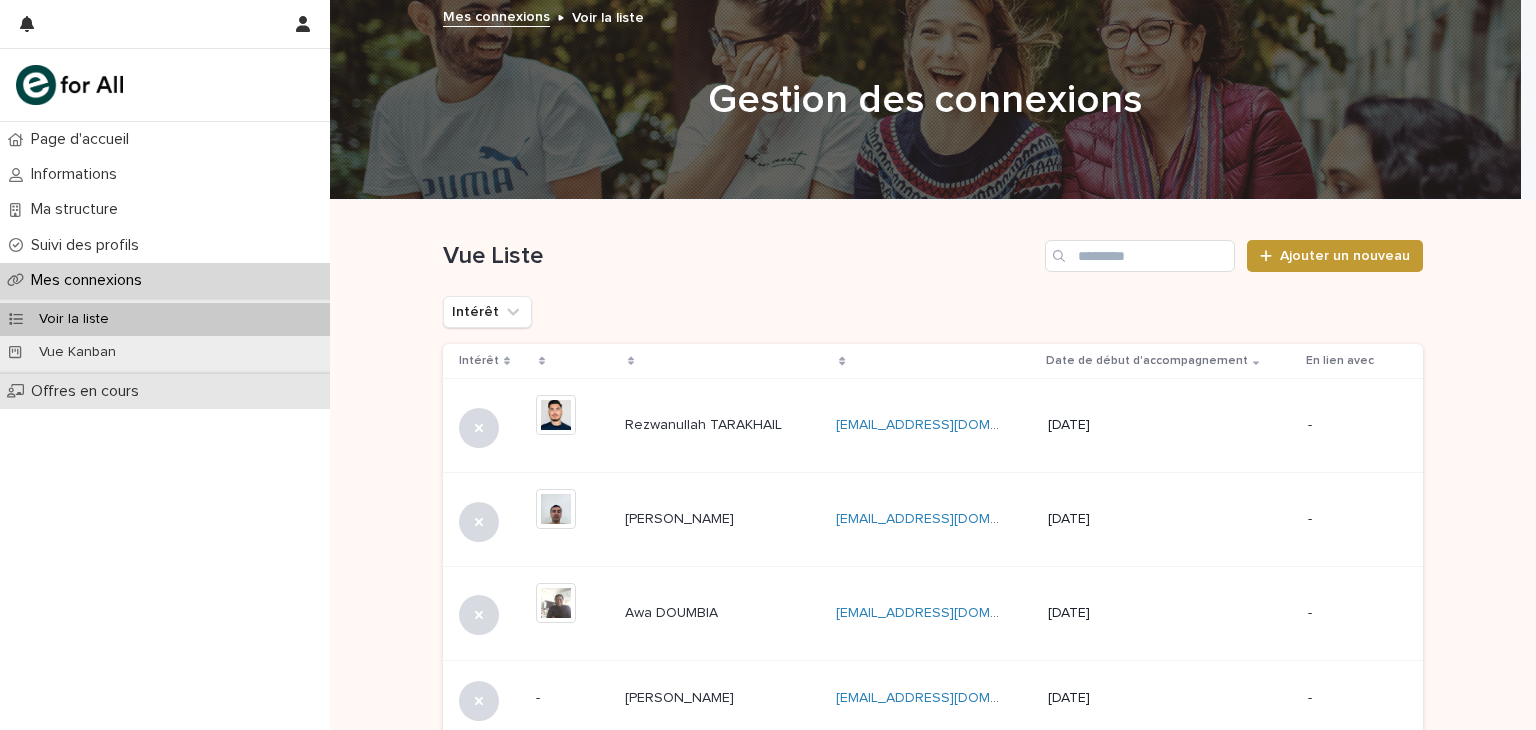 click on "Offres en cours" at bounding box center [85, 391] 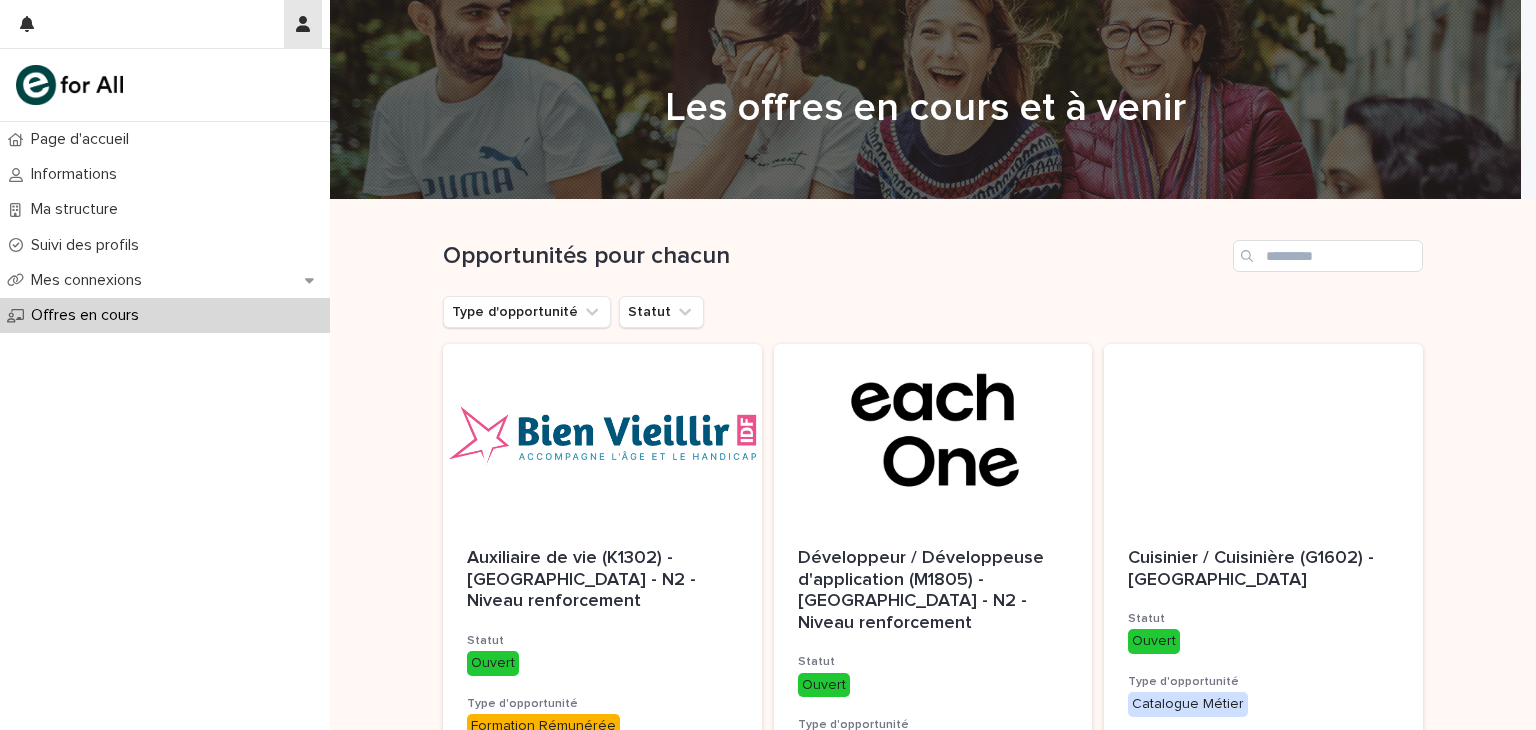 click at bounding box center (303, 24) 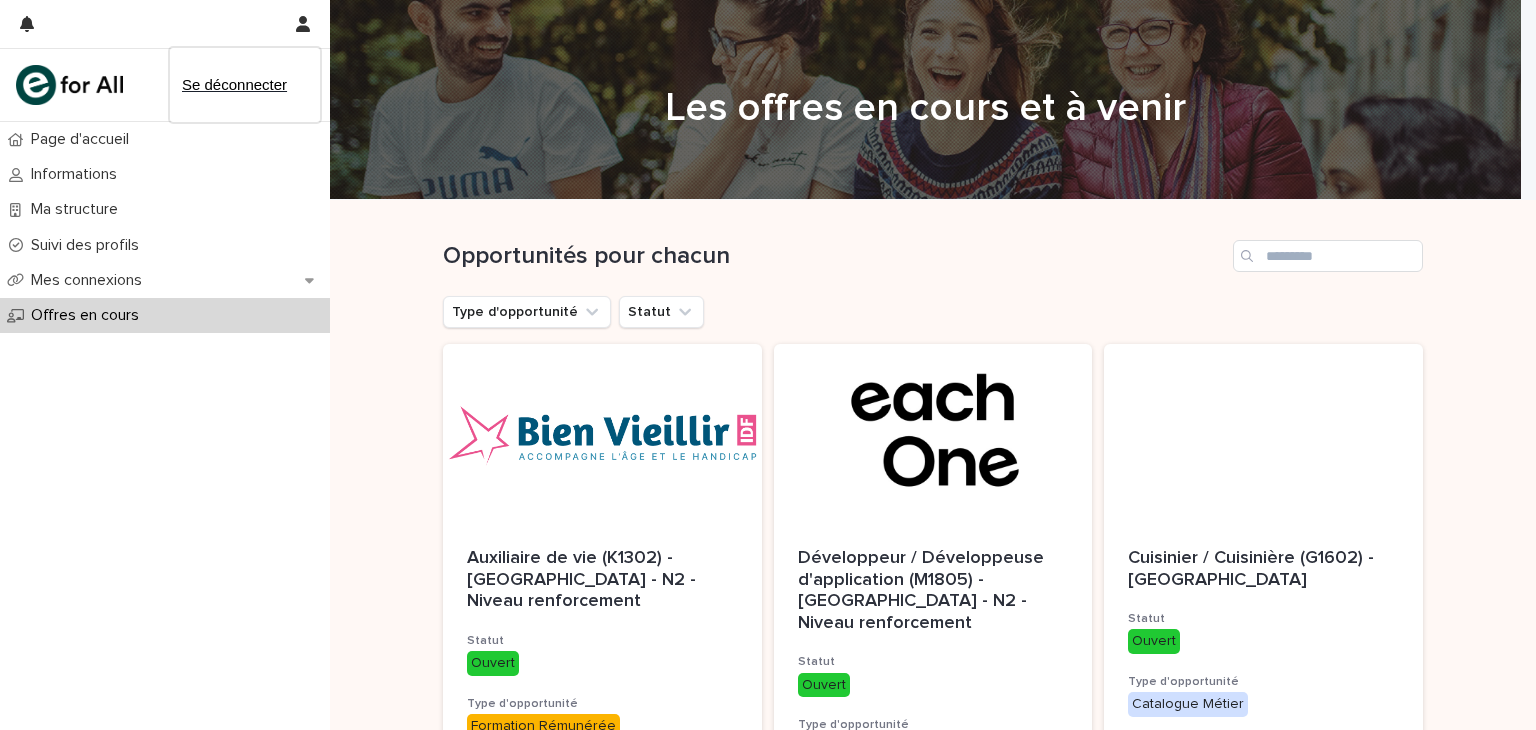 click on "Se déconnecter" at bounding box center (234, 84) 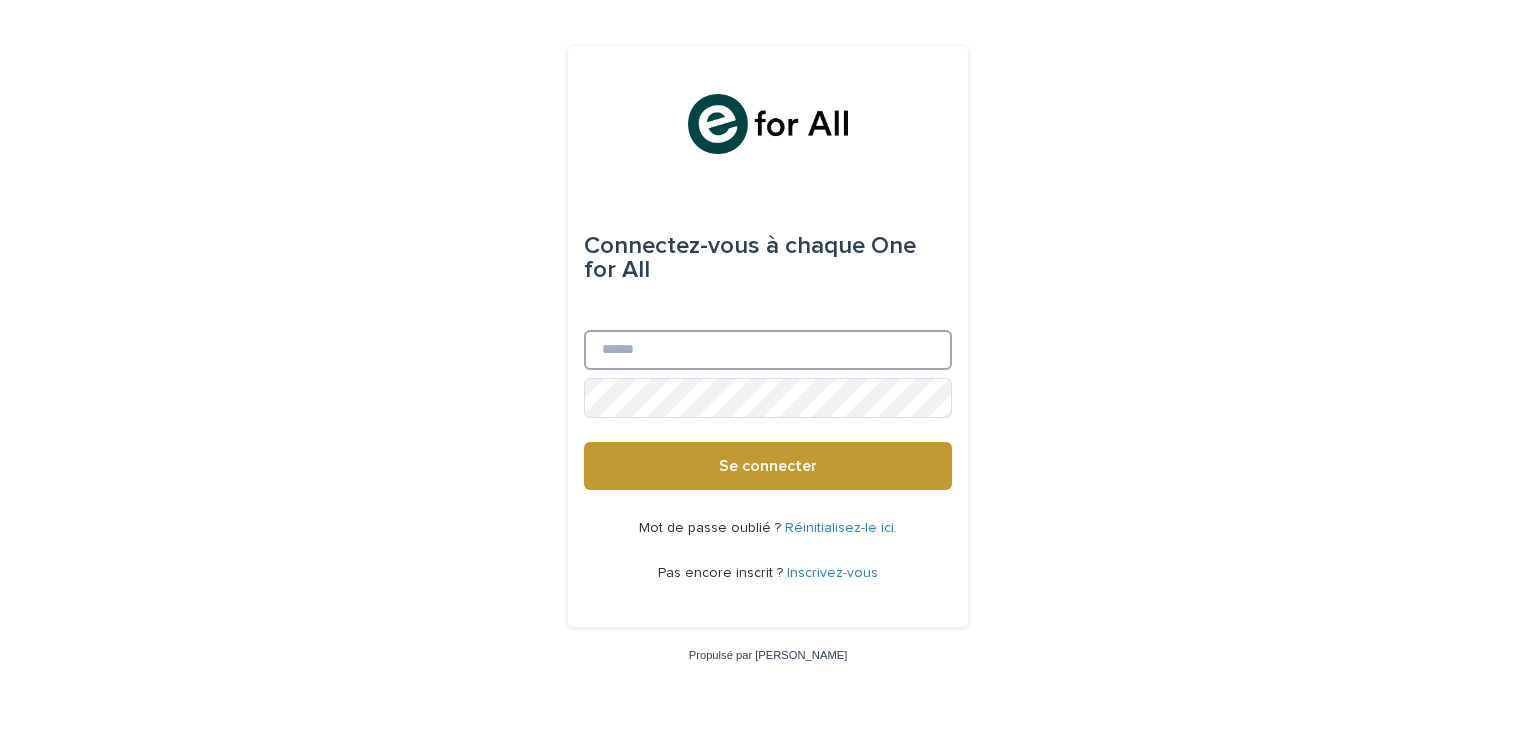 type on "**********" 